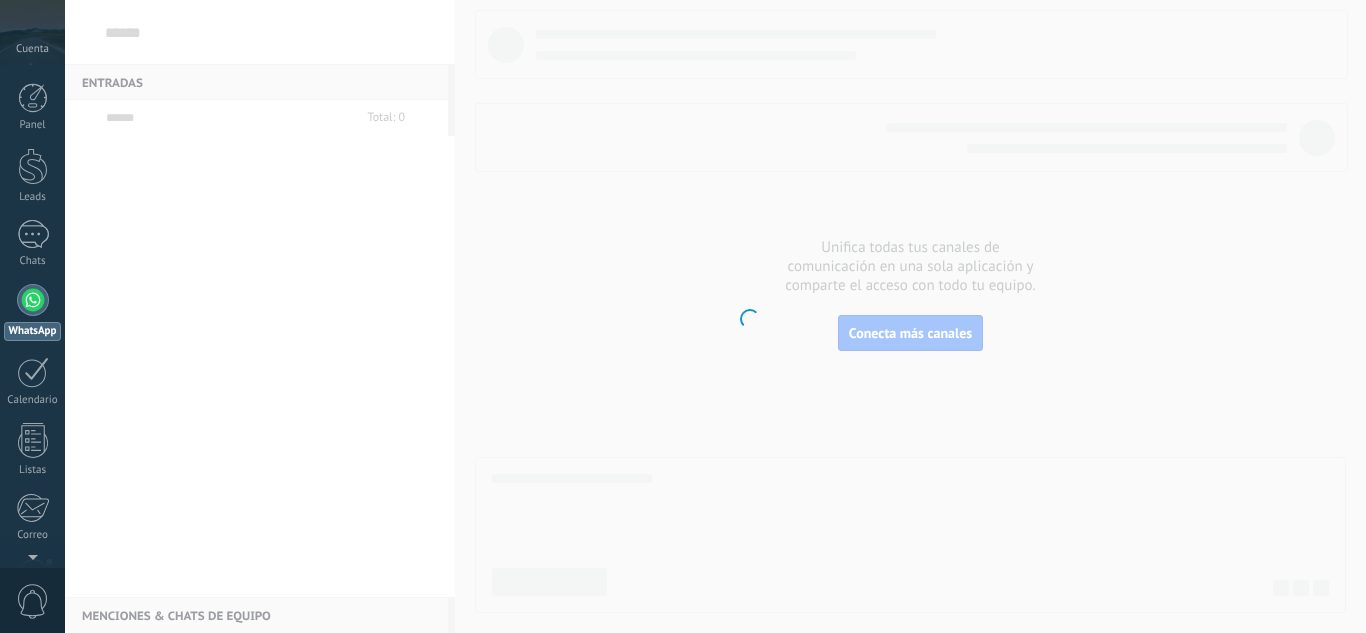 scroll, scrollTop: 0, scrollLeft: 0, axis: both 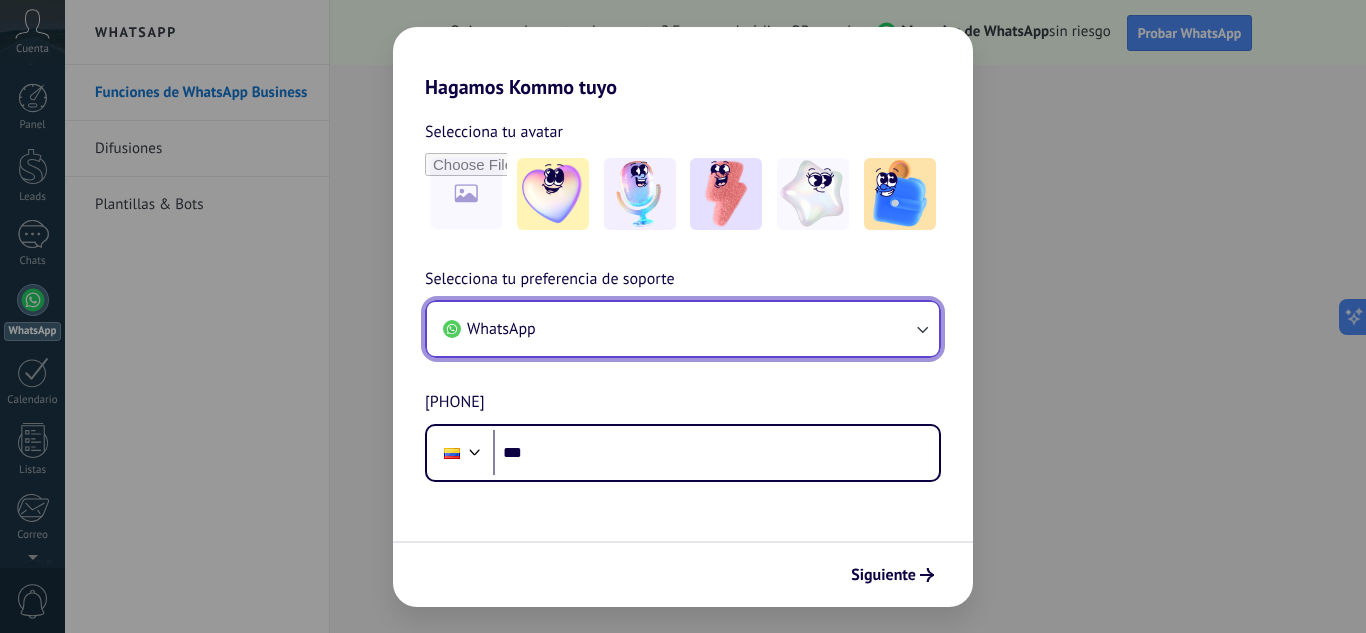 click on "WhatsApp" at bounding box center [683, 329] 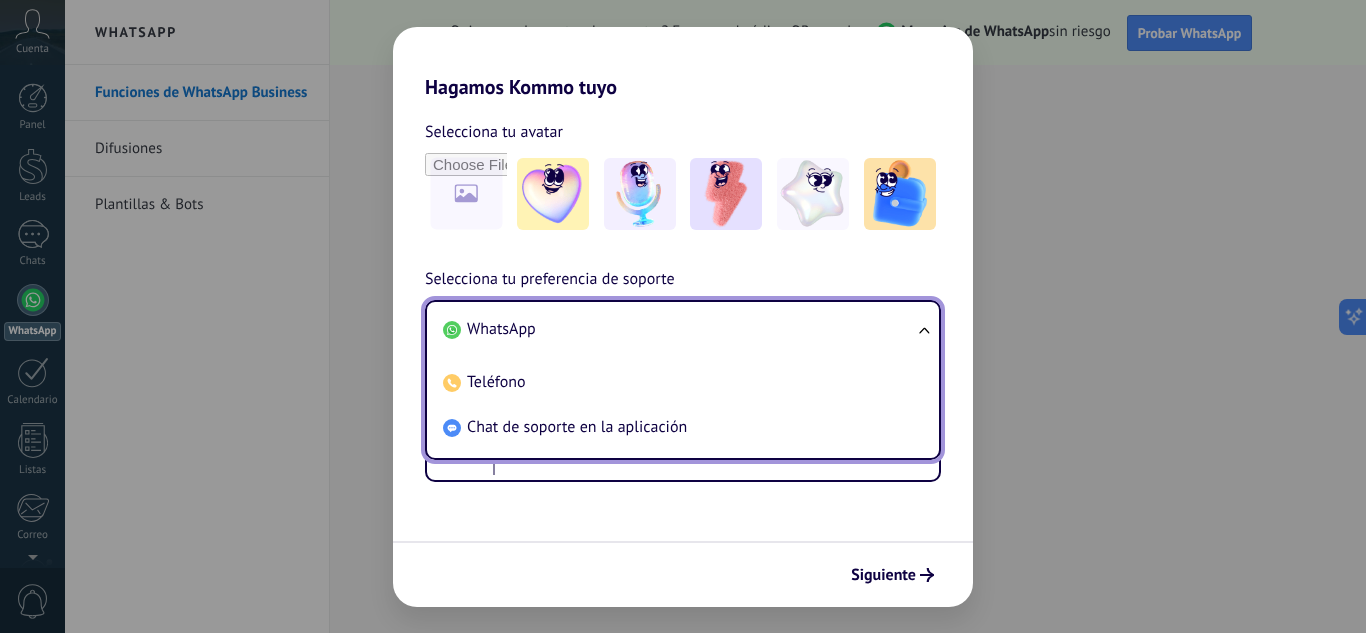 click on "WhatsApp" at bounding box center [679, 329] 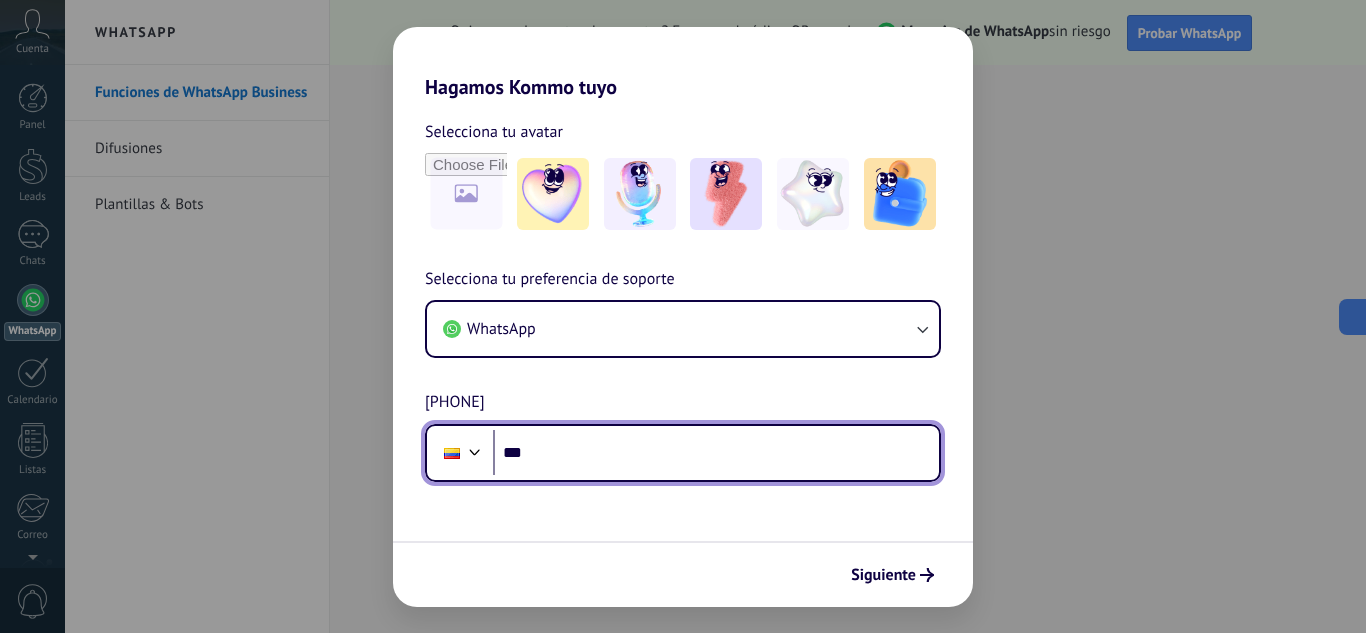 click on "***" at bounding box center (716, 453) 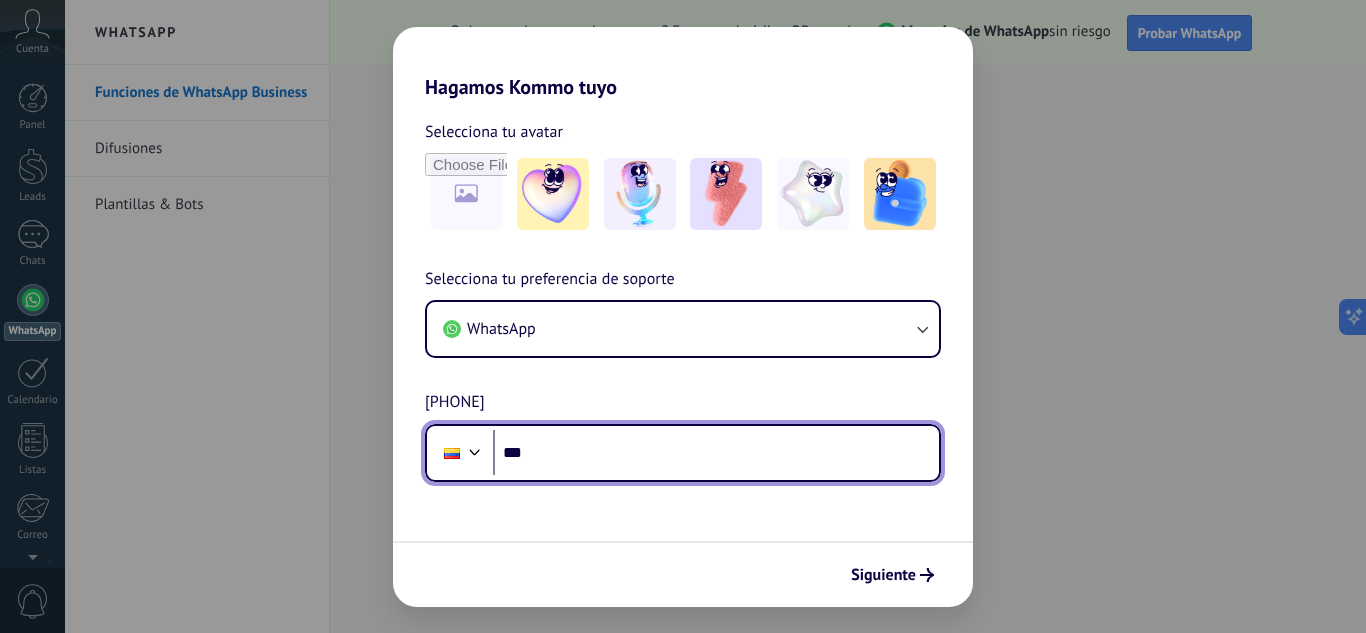 scroll, scrollTop: 0, scrollLeft: 0, axis: both 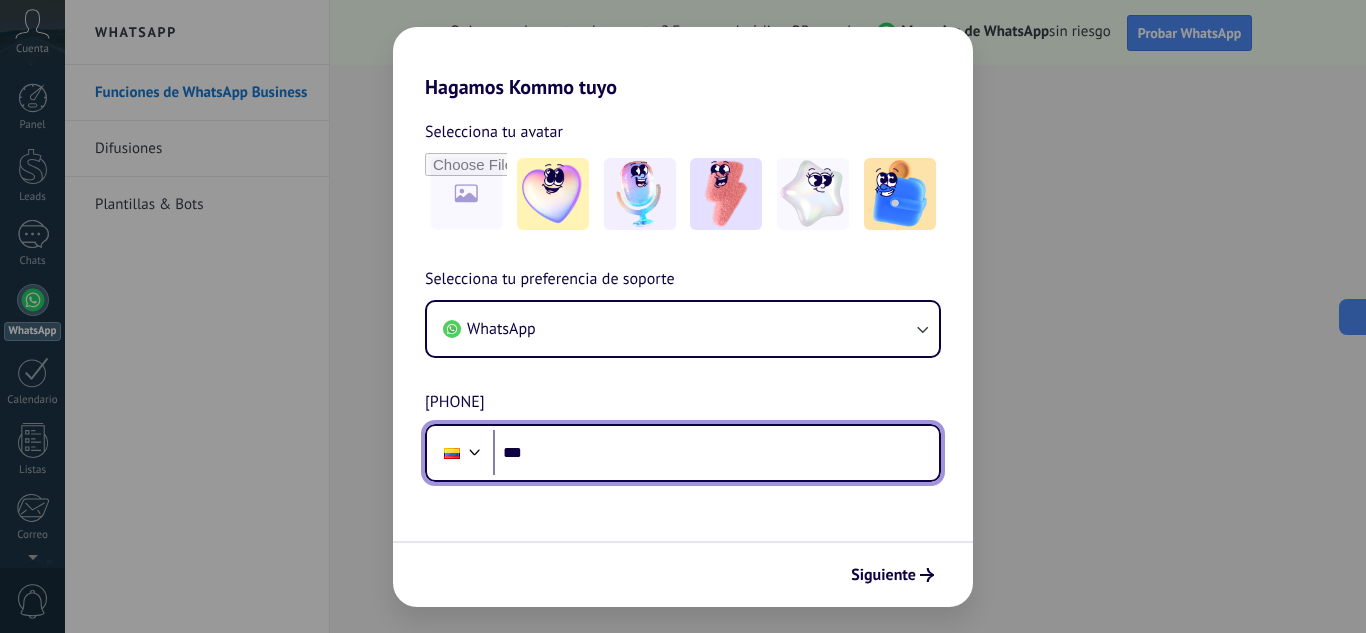 click on "***" at bounding box center [716, 453] 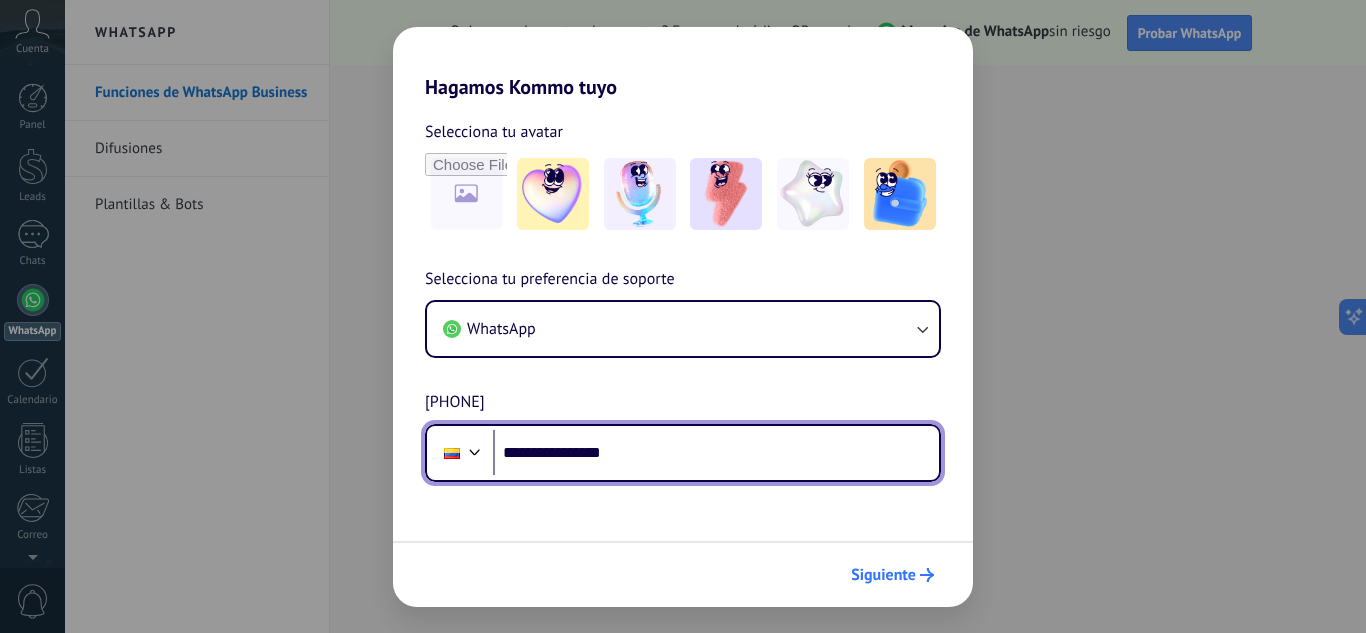 type on "**********" 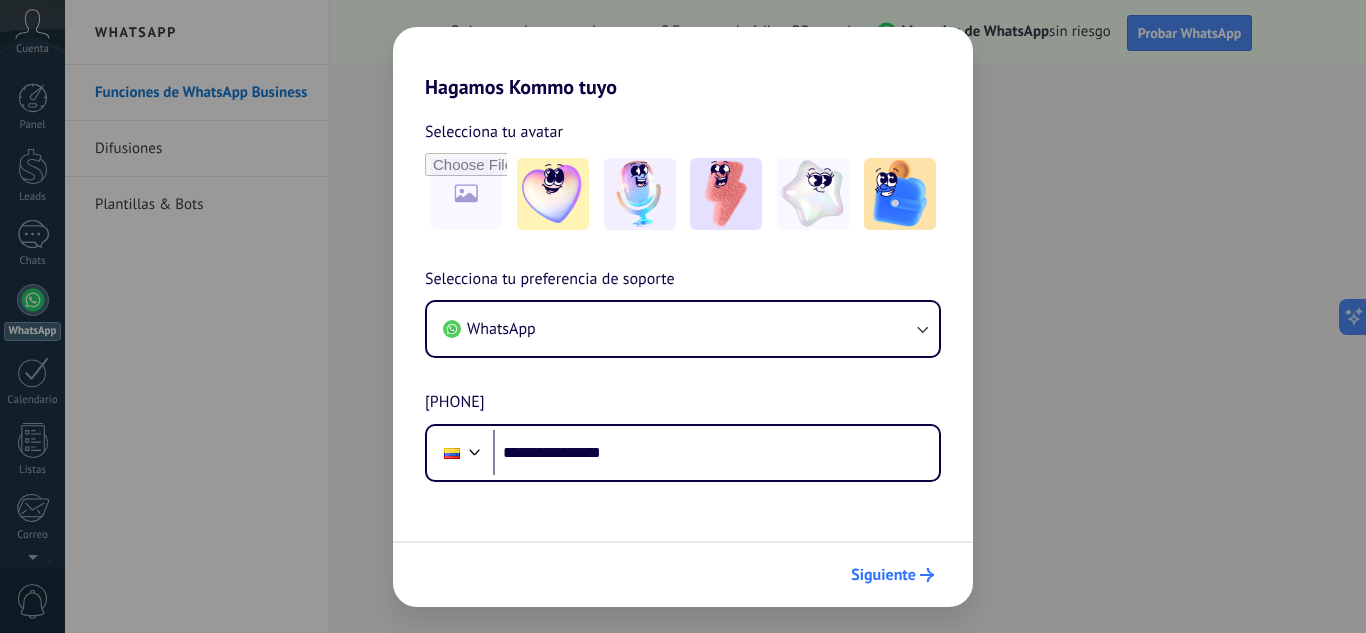 click on "Siguiente" at bounding box center [892, 575] 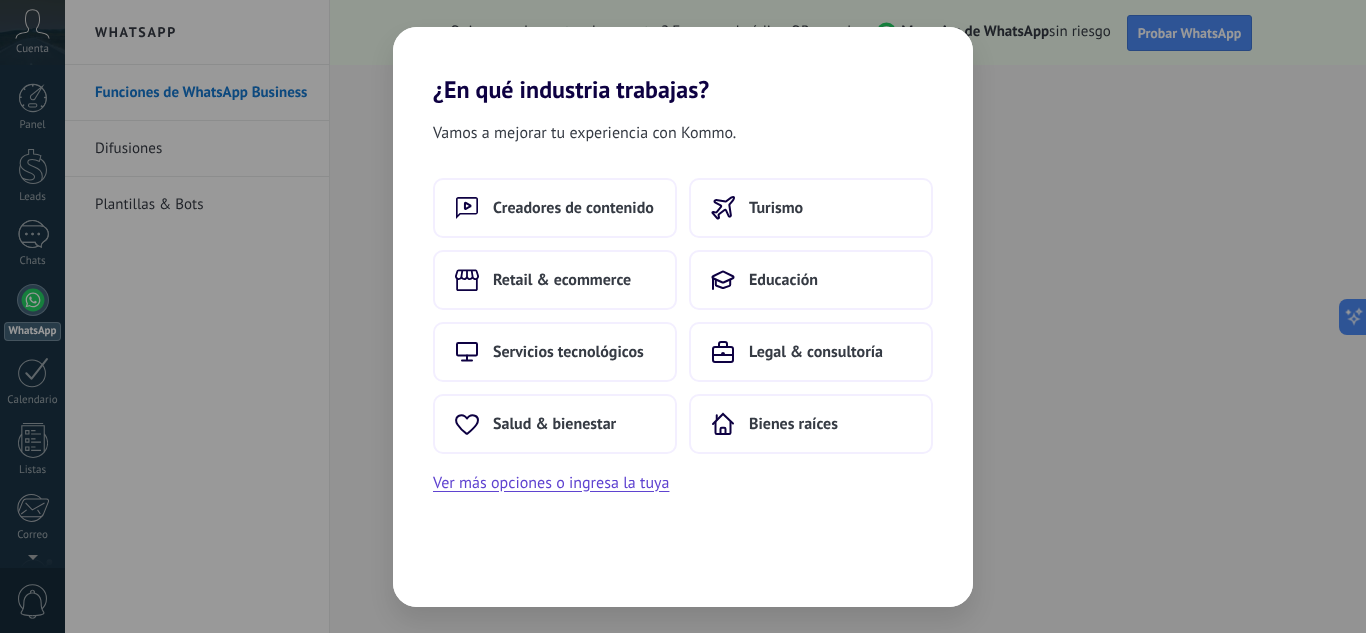 scroll, scrollTop: 0, scrollLeft: 0, axis: both 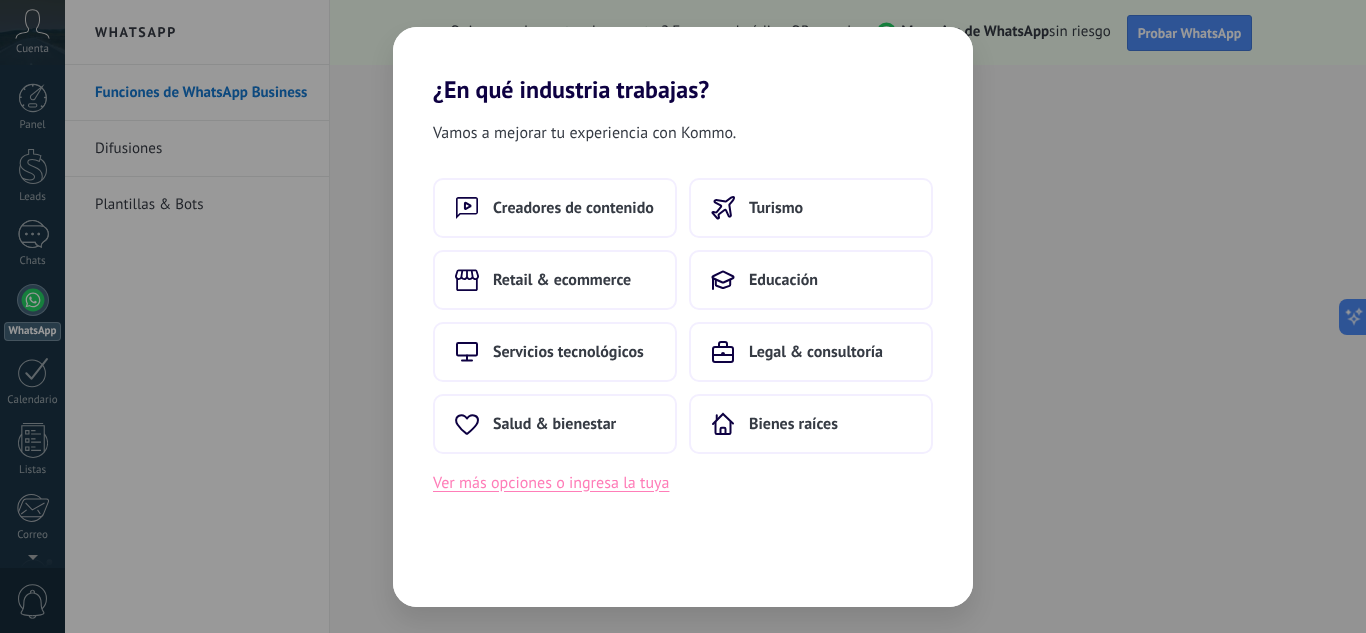 click on "Ver más opciones o ingresa la tuya" at bounding box center [551, 483] 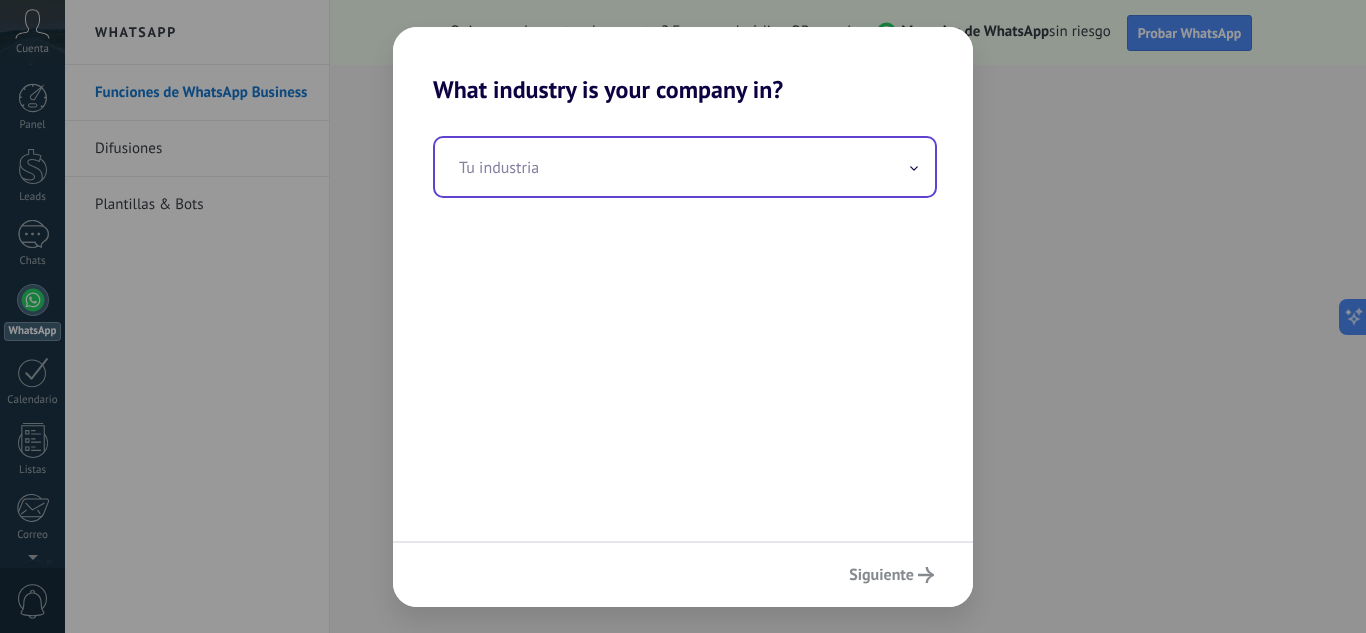 click at bounding box center [685, 167] 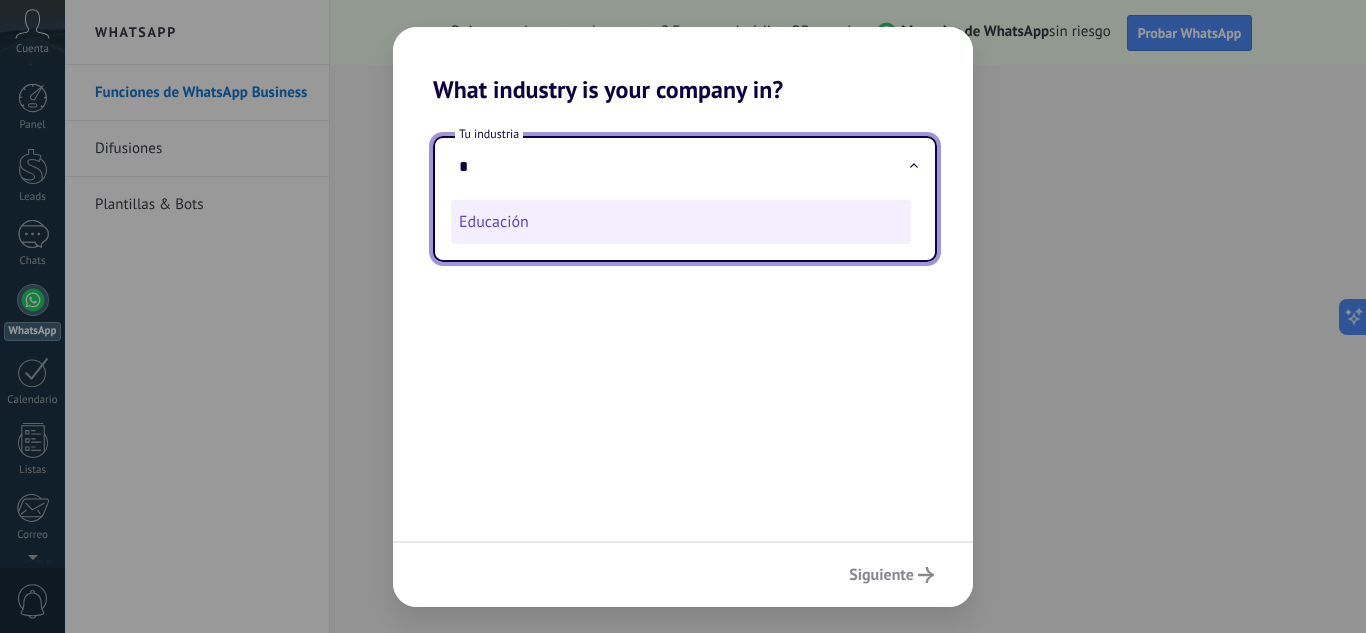type on "*" 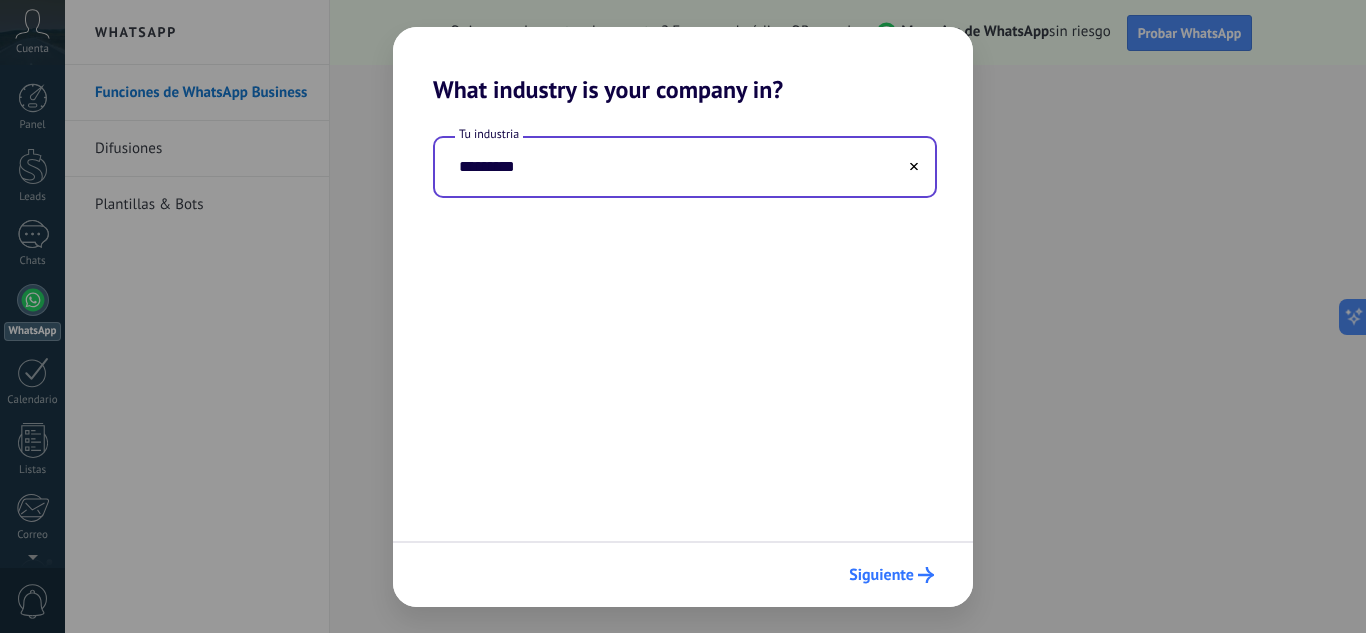 click on "Siguiente" at bounding box center [881, 575] 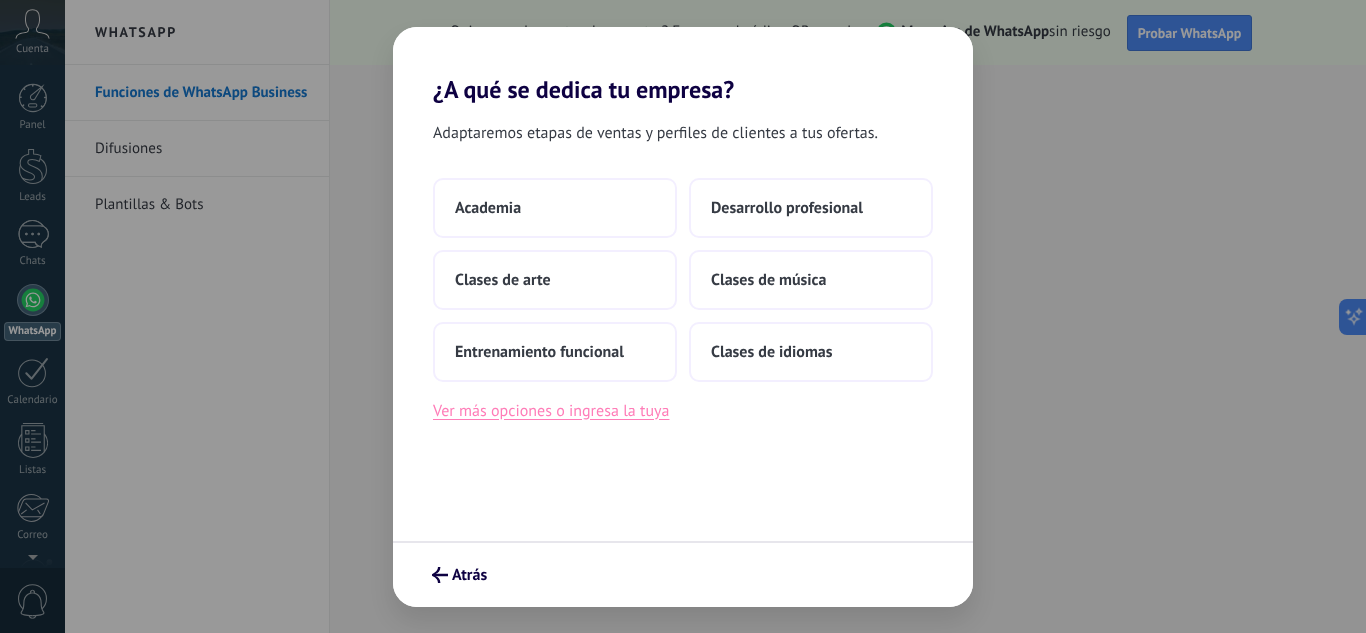 click on "Ver más opciones o ingresa la tuya" at bounding box center [551, 411] 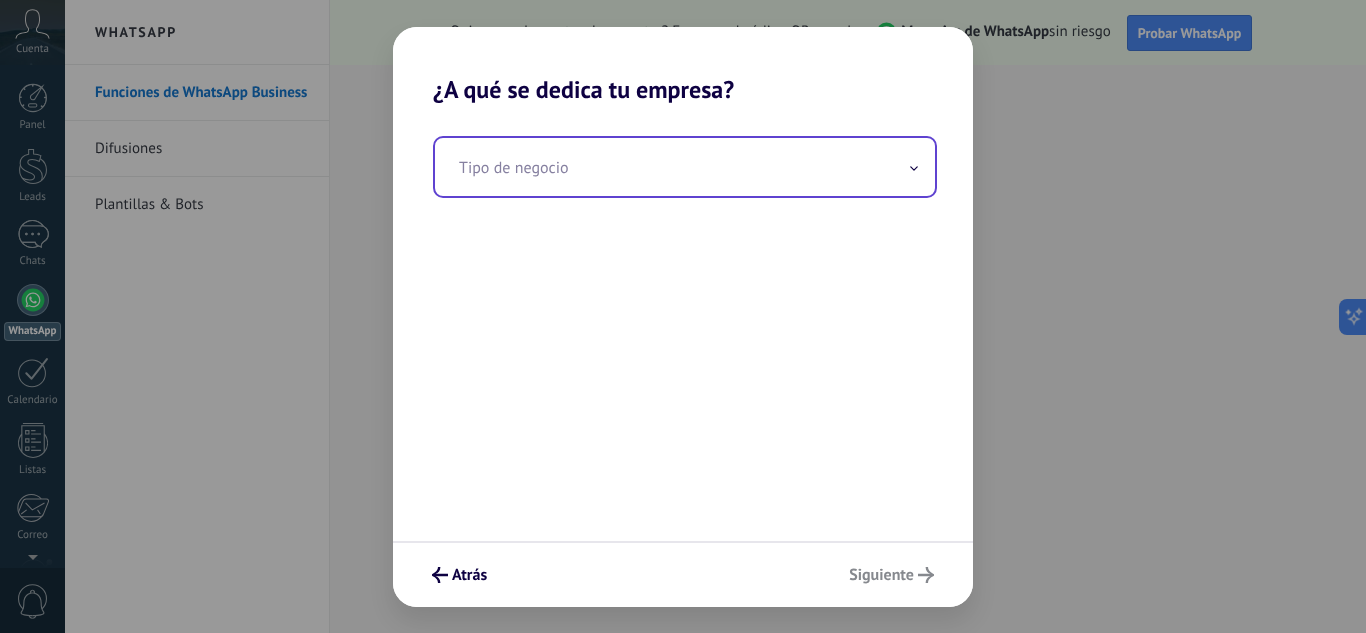 click at bounding box center (685, 167) 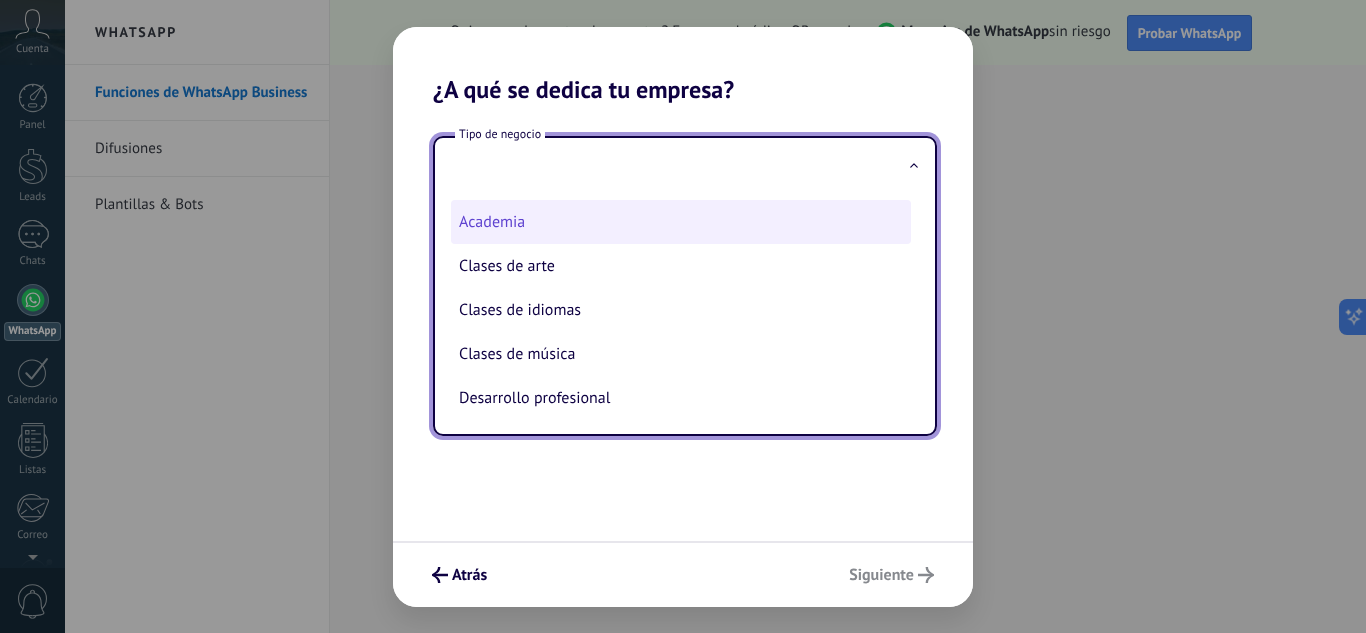 click on "Academia" at bounding box center (681, 222) 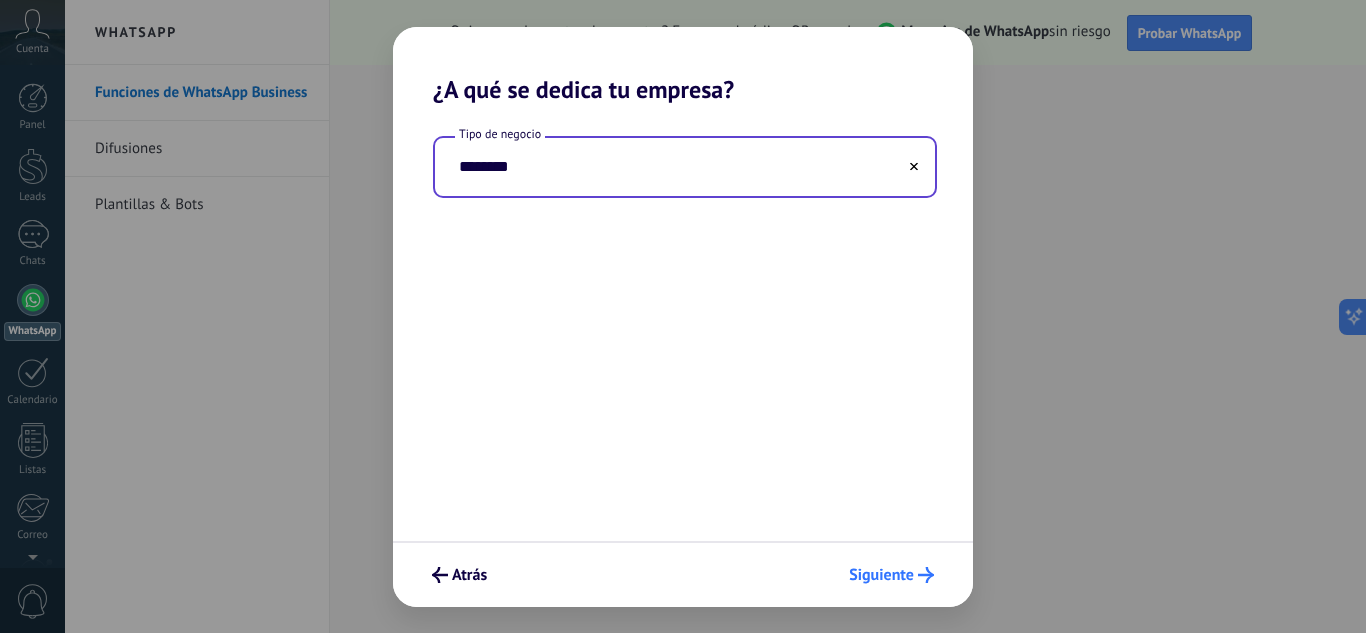 click on "Siguiente" at bounding box center [891, 575] 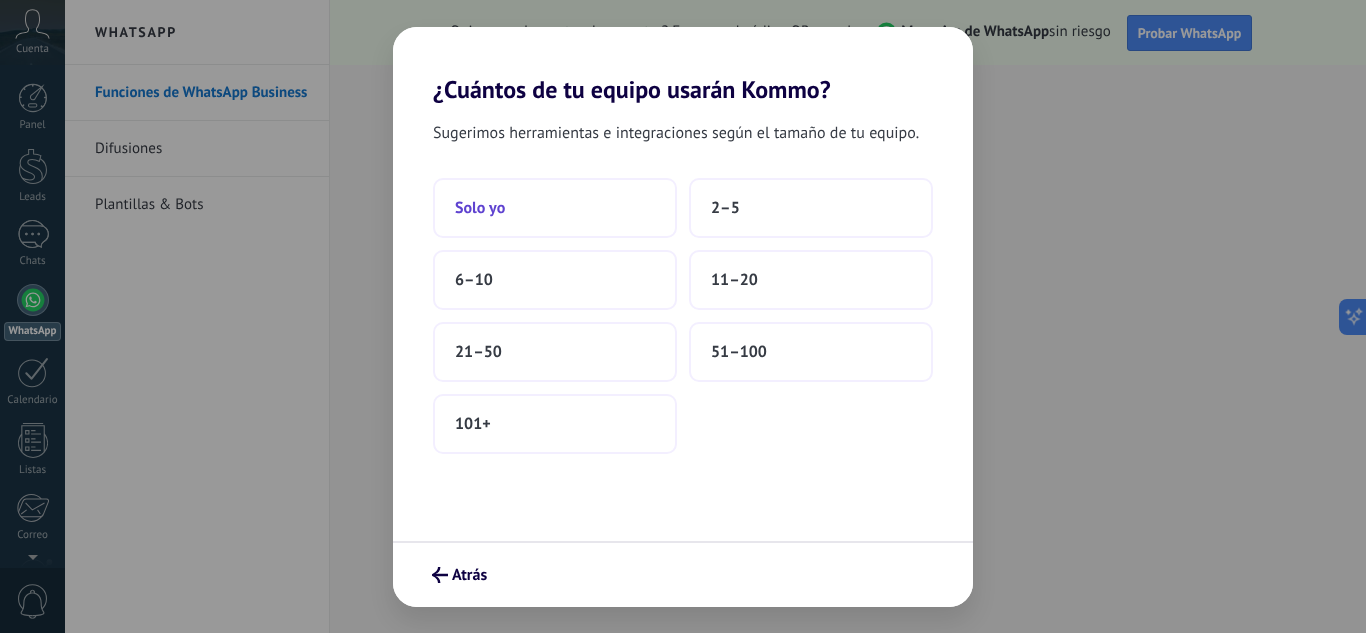 click on "Solo yo" at bounding box center [555, 208] 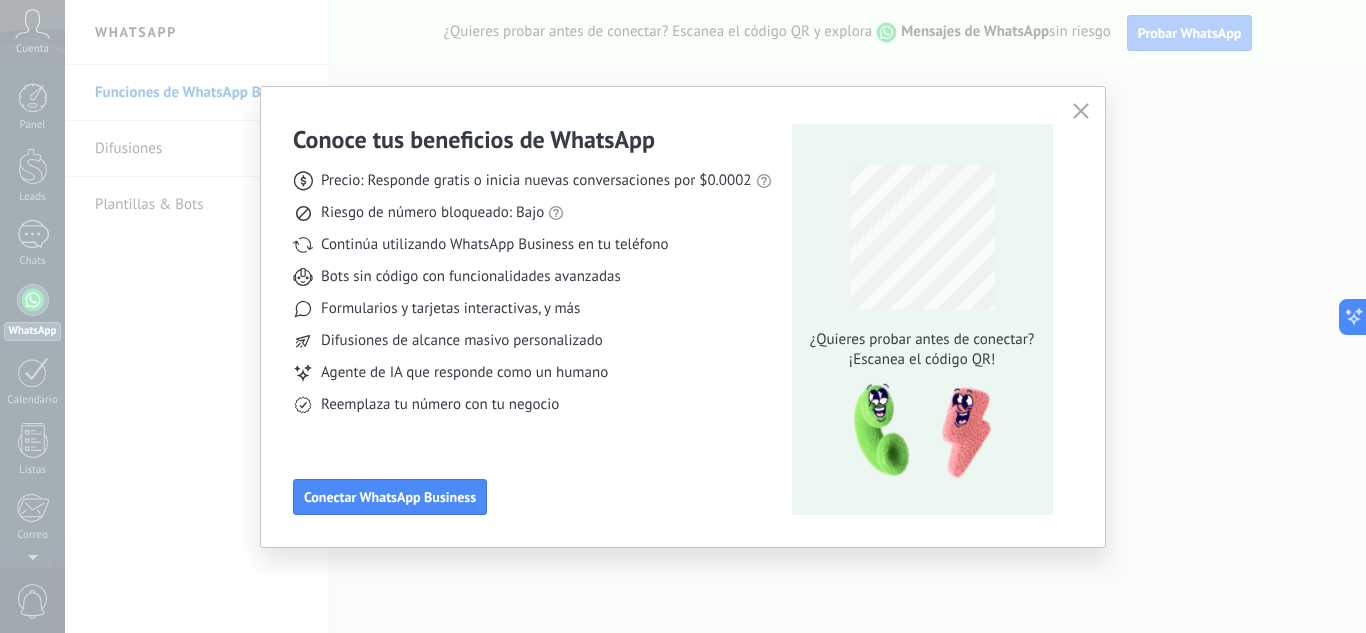 click at bounding box center (916, 431) 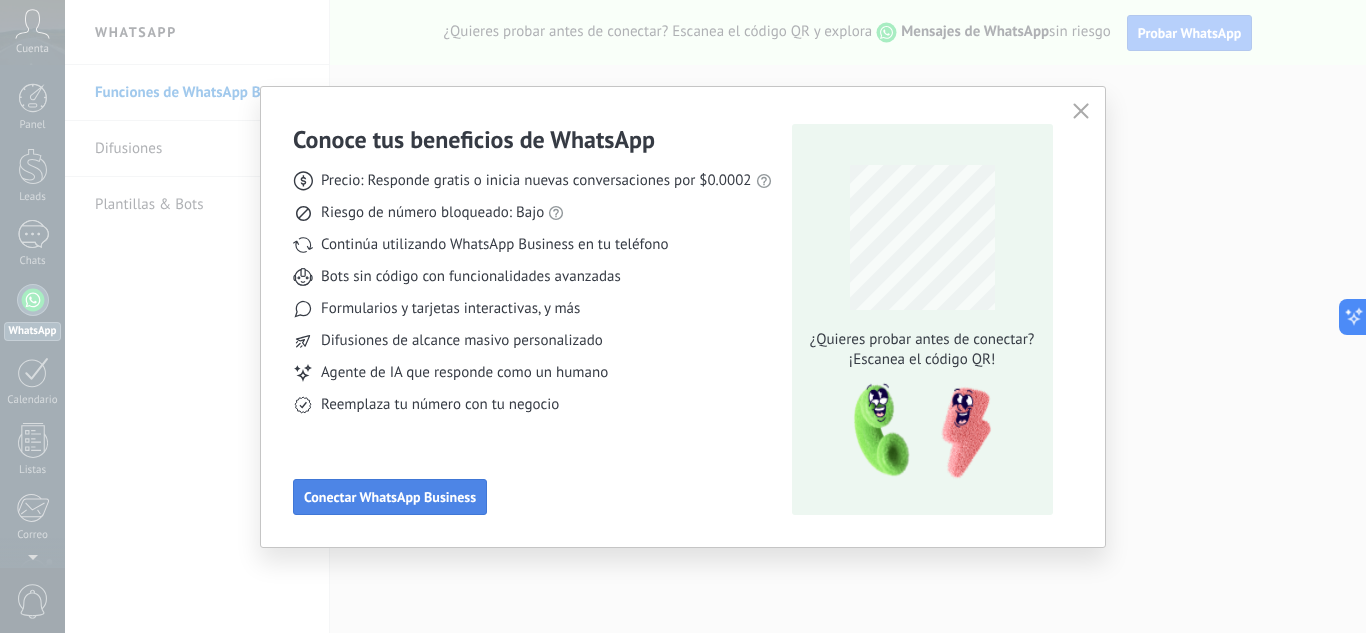 click on "Conectar WhatsApp Business" at bounding box center [390, 497] 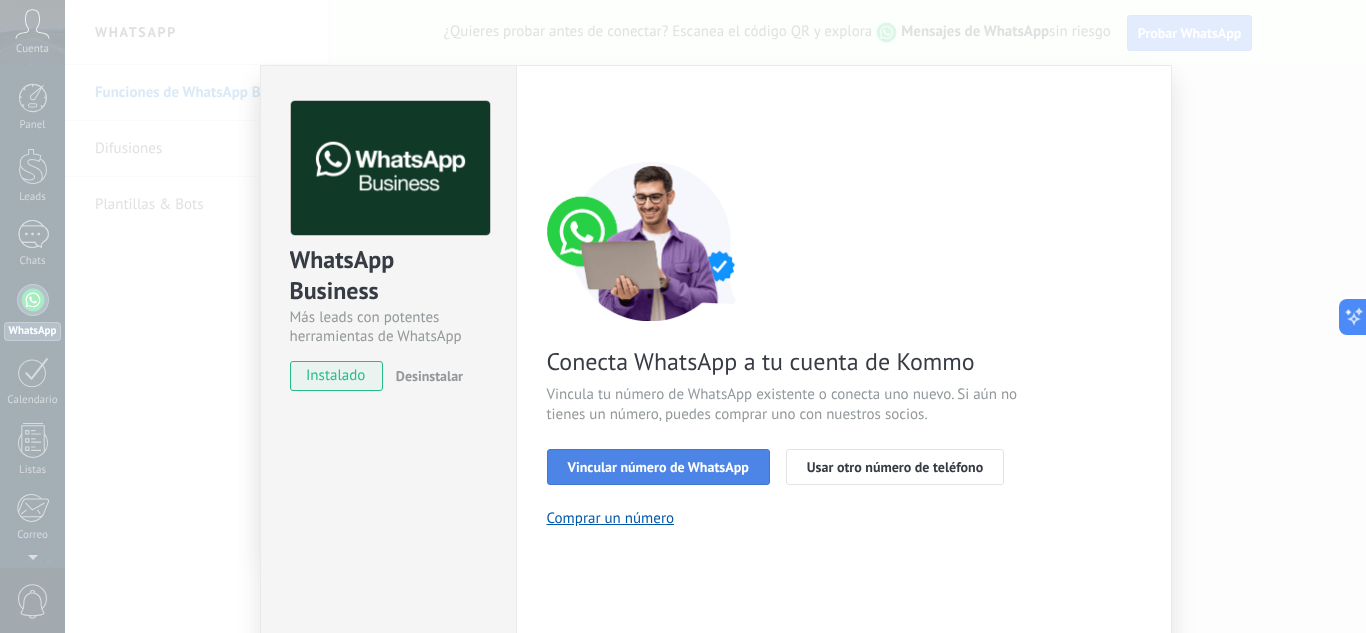 click on "Vincular número de WhatsApp" at bounding box center (658, 467) 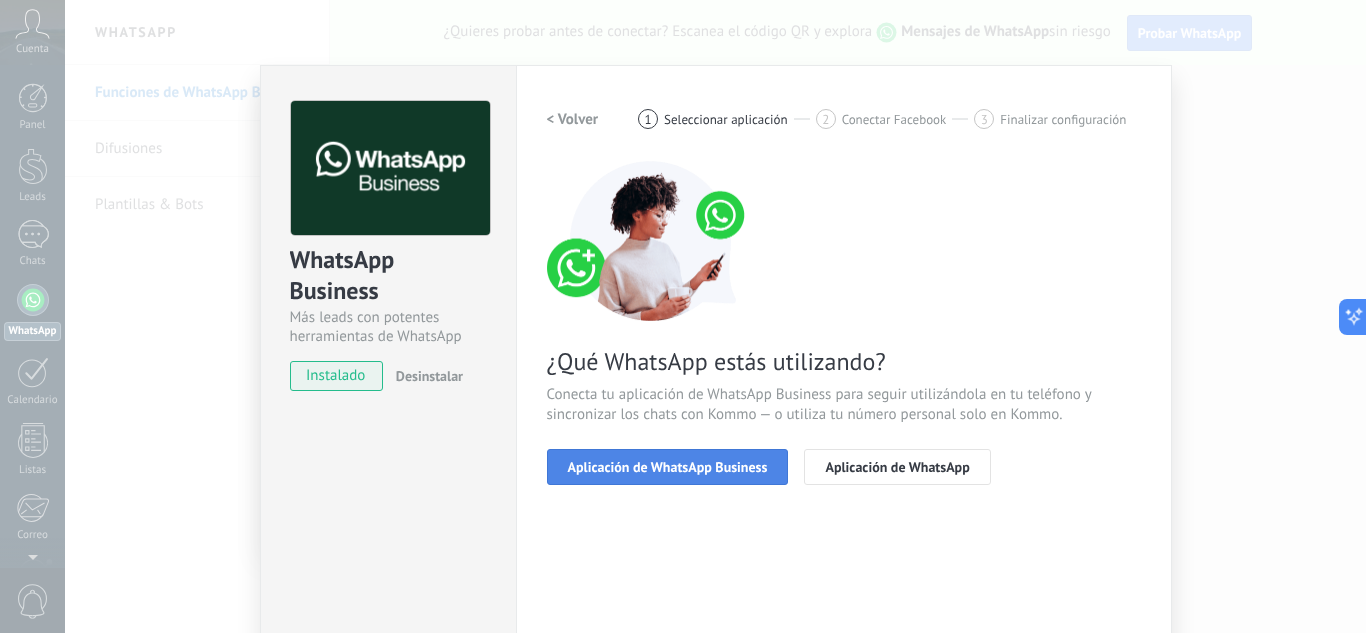 click on "Aplicación de WhatsApp Business" at bounding box center [668, 467] 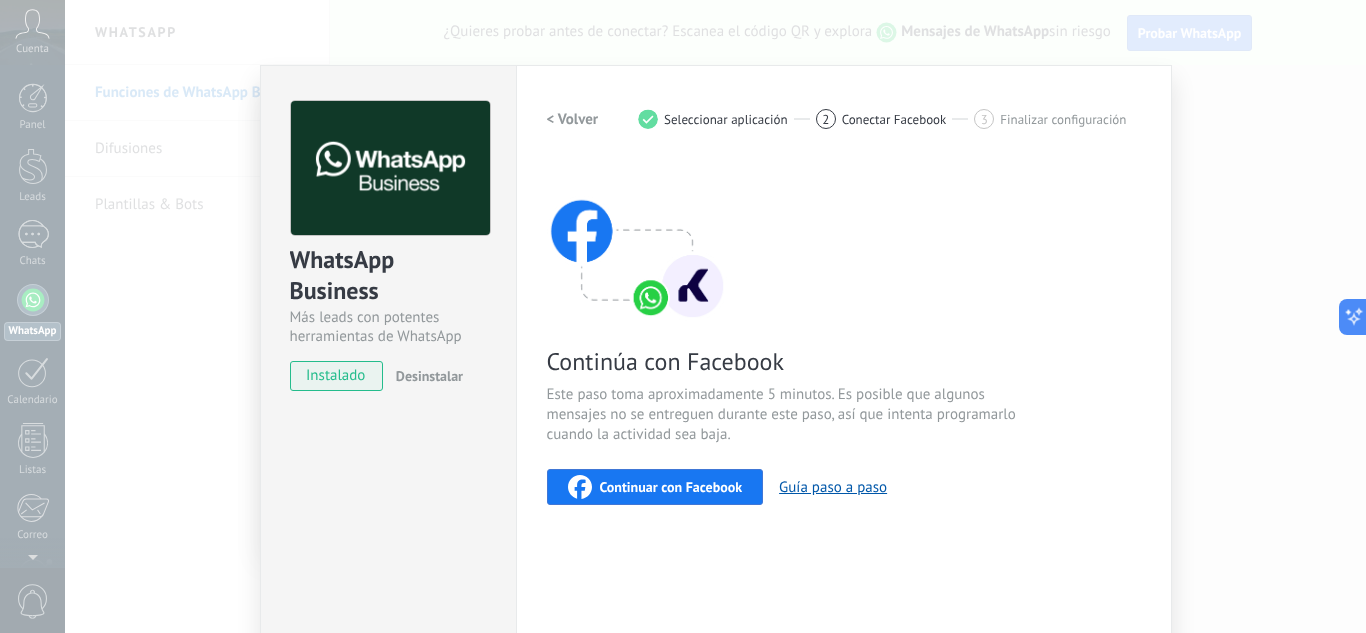 click on "Continuar con Facebook" at bounding box center (671, 487) 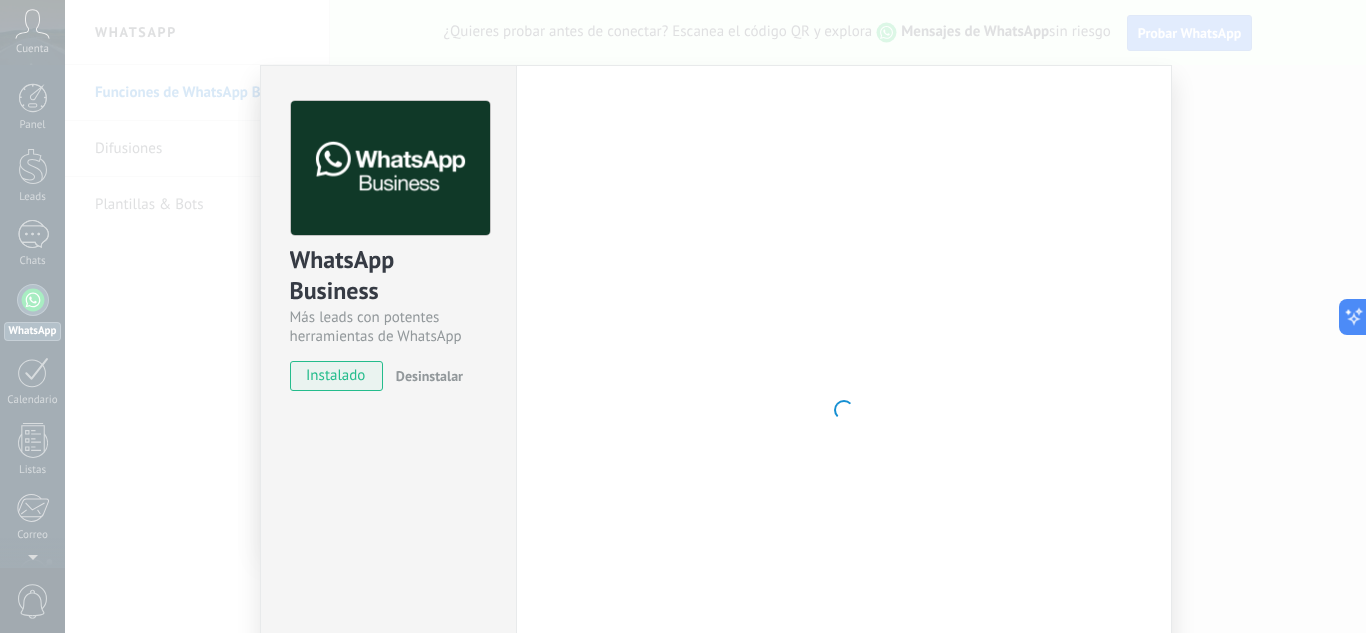 type 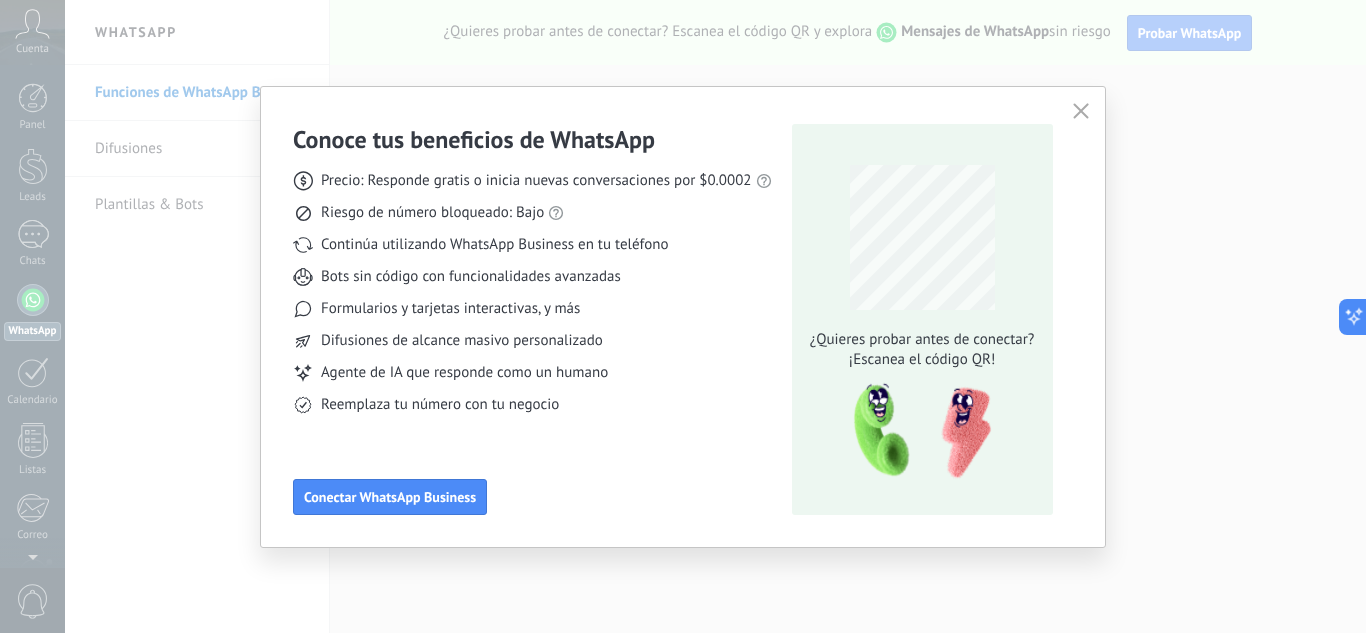 click at bounding box center [1081, 111] 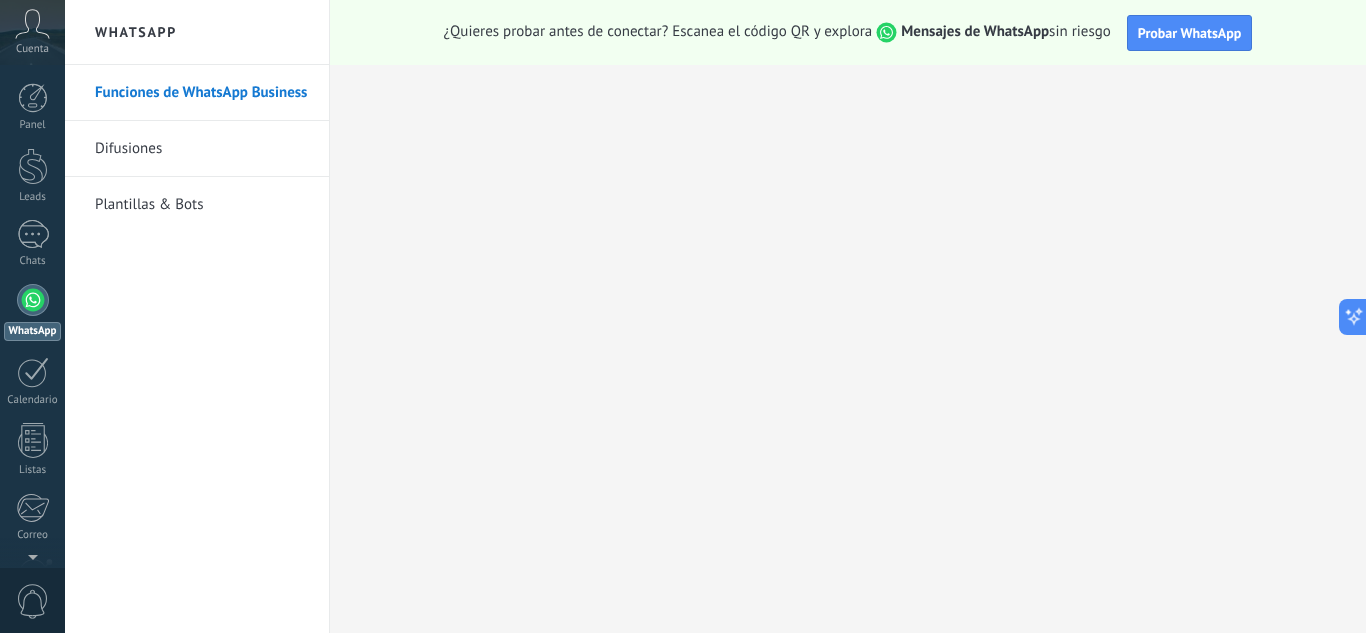 scroll, scrollTop: 199, scrollLeft: 0, axis: vertical 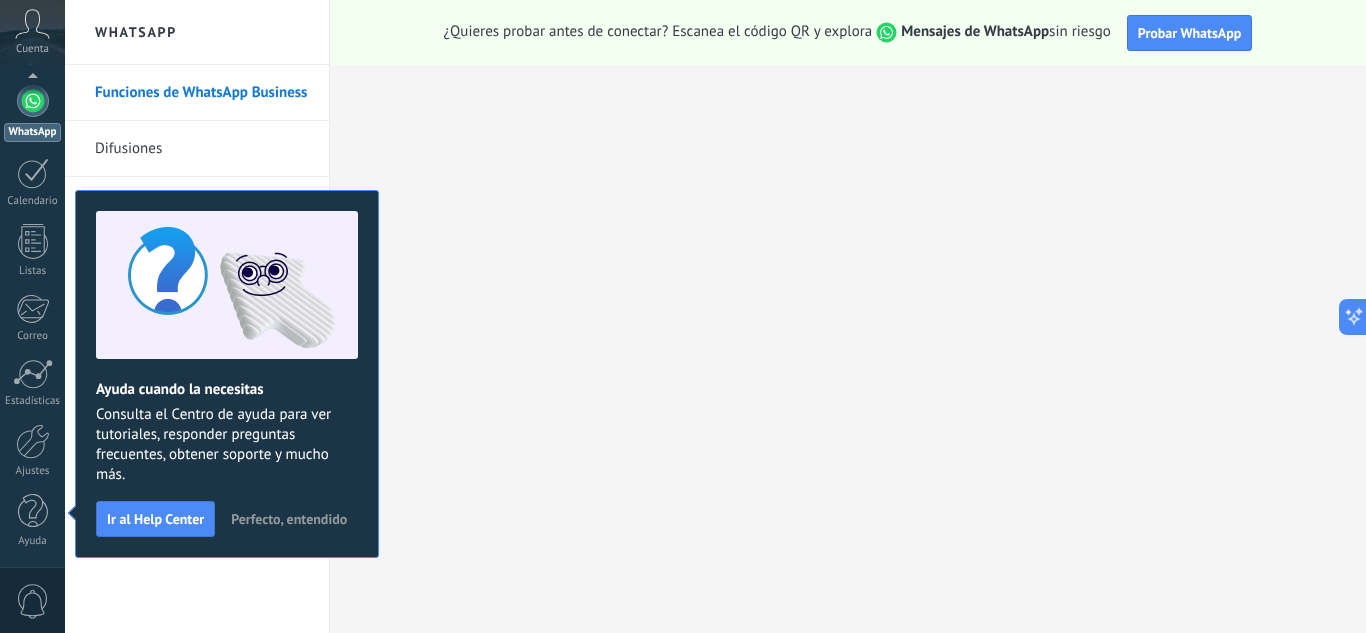 click at bounding box center [33, 101] 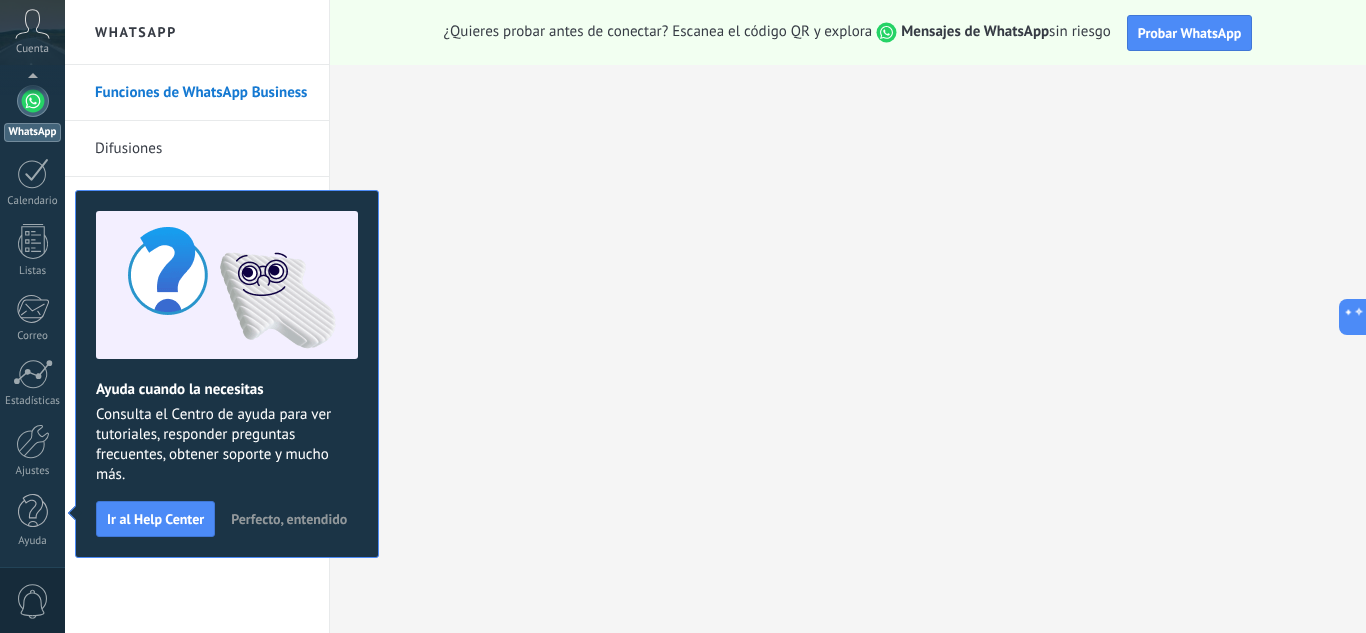 scroll, scrollTop: 0, scrollLeft: 0, axis: both 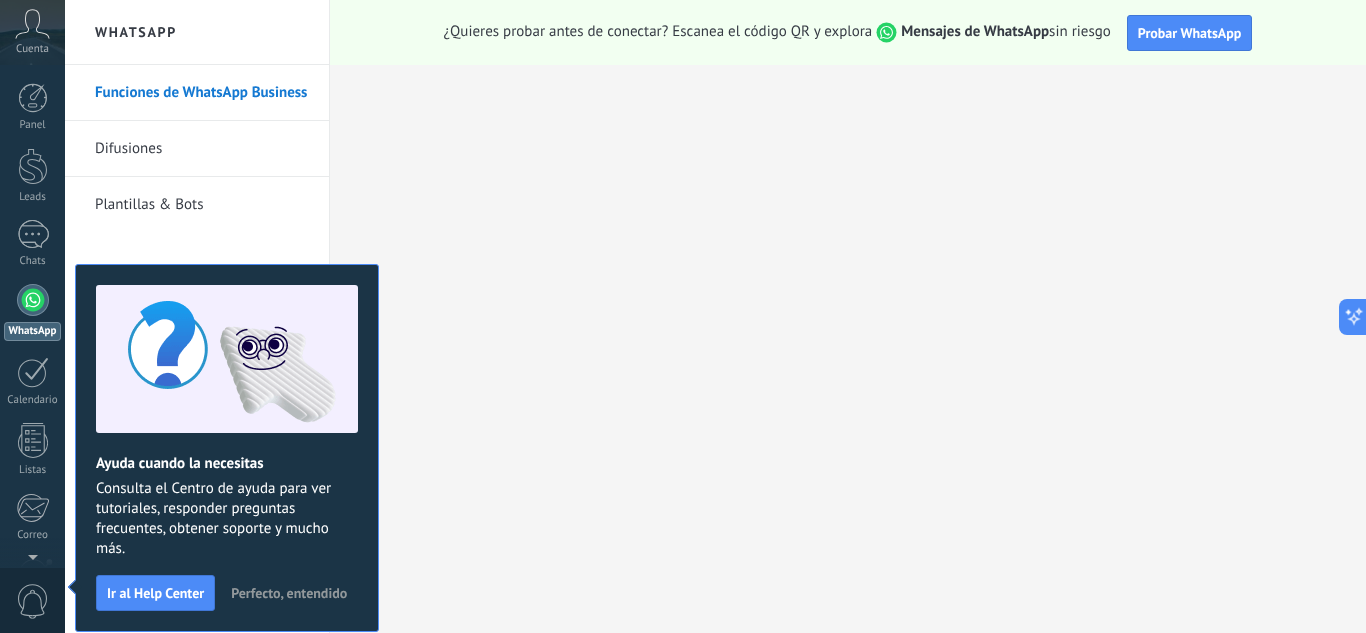 click on "Cuenta" at bounding box center [32, 49] 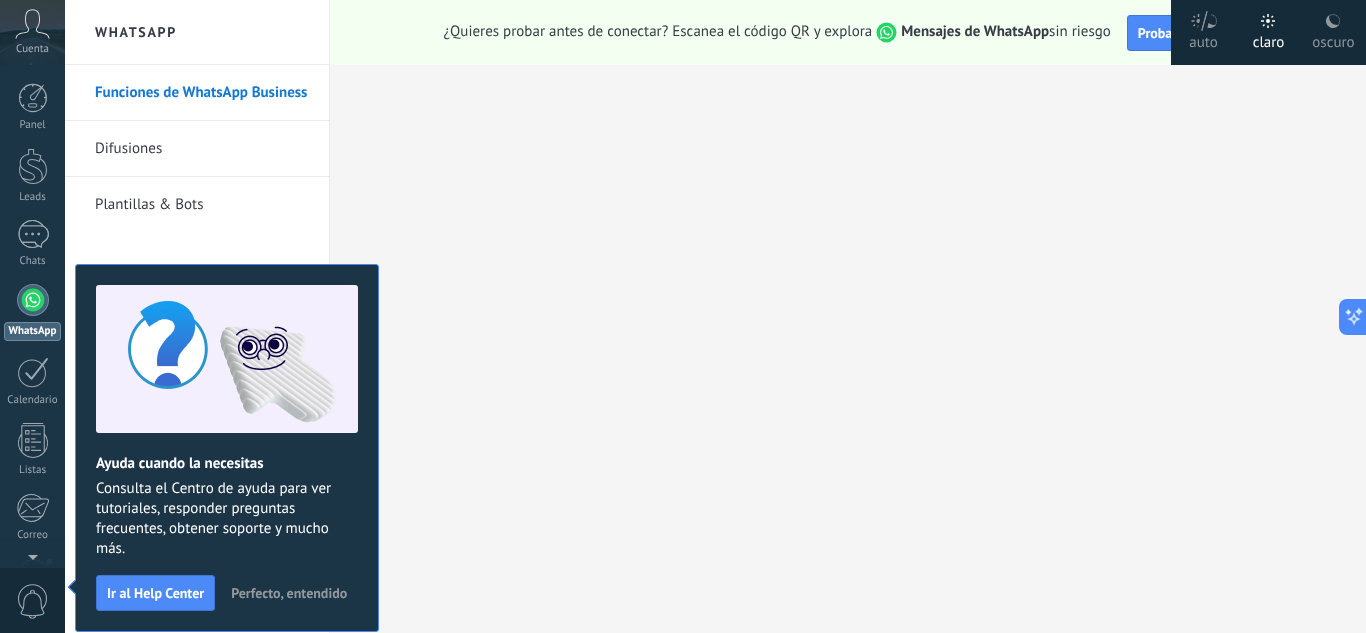 click on "WhatsApp" at bounding box center (32, 312) 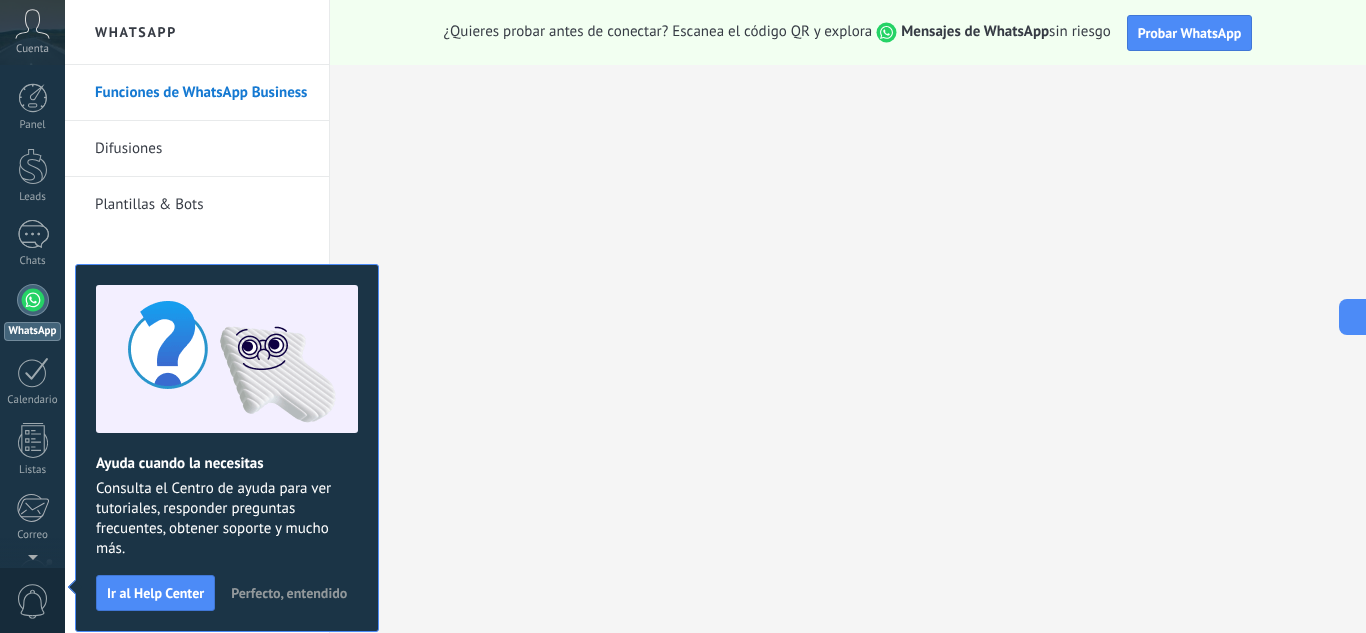 click on "Perfecto, entendido" at bounding box center (289, 593) 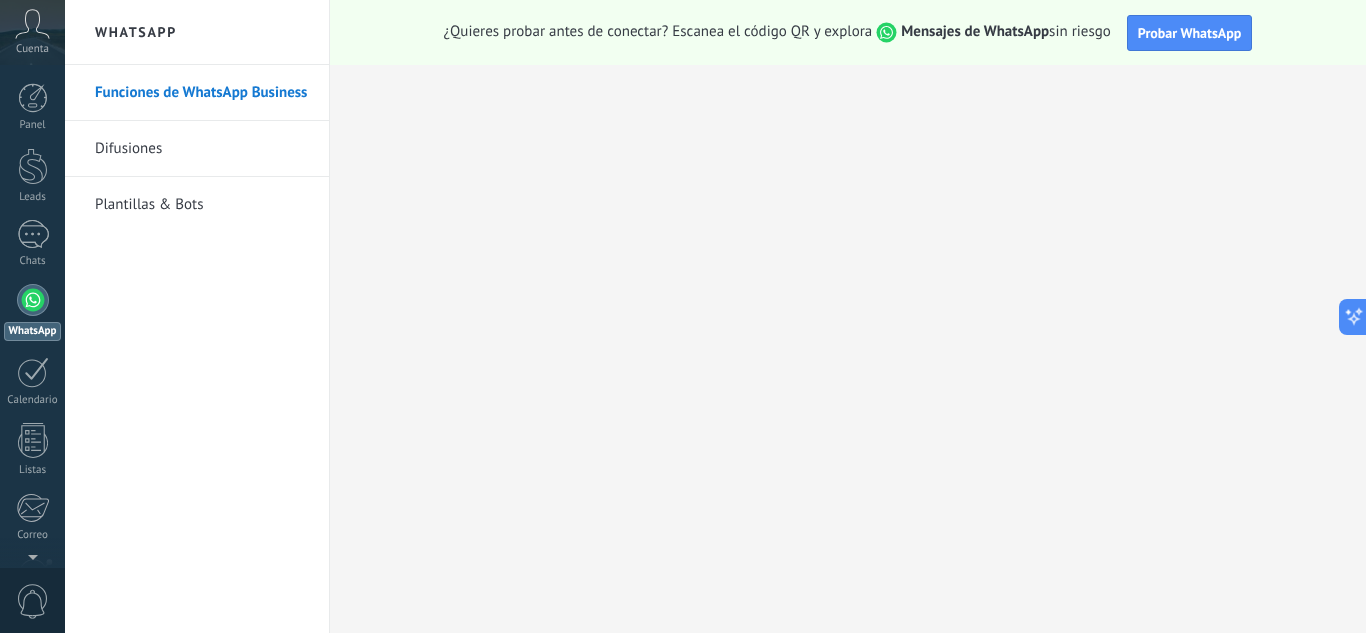 click on "Difusiones" at bounding box center [202, 149] 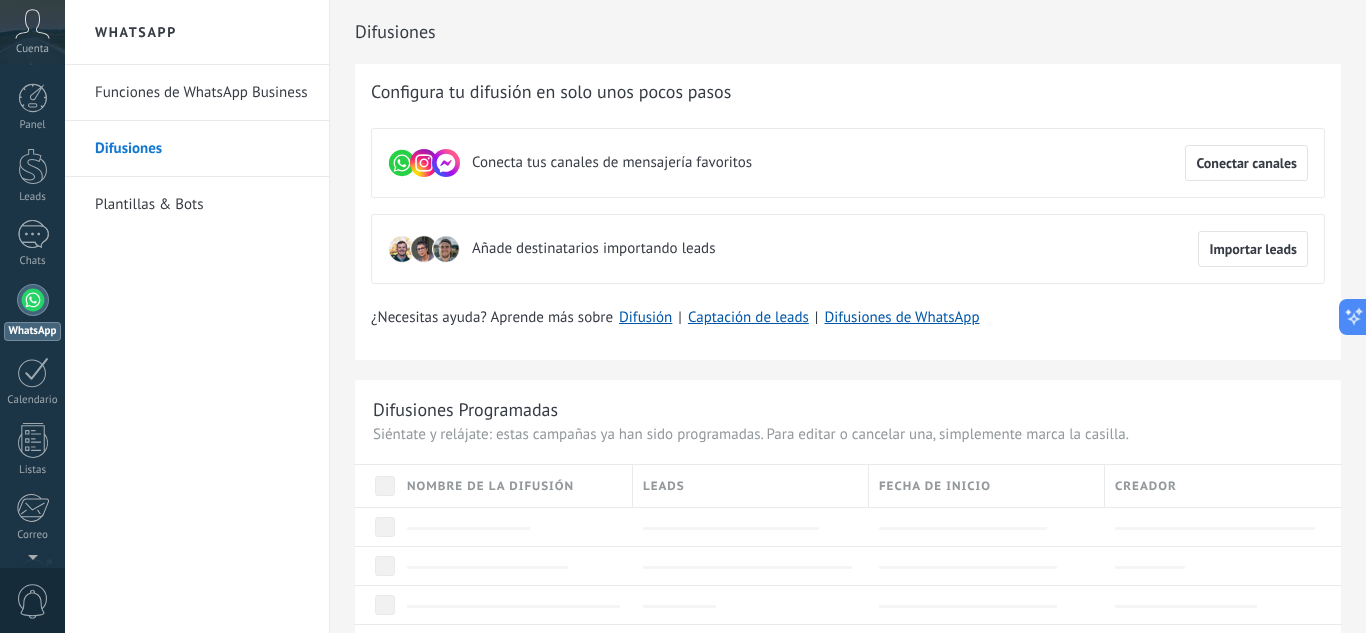 click on "Conecta tus canales de mensajería favoritos Conectar canales" at bounding box center [848, 163] 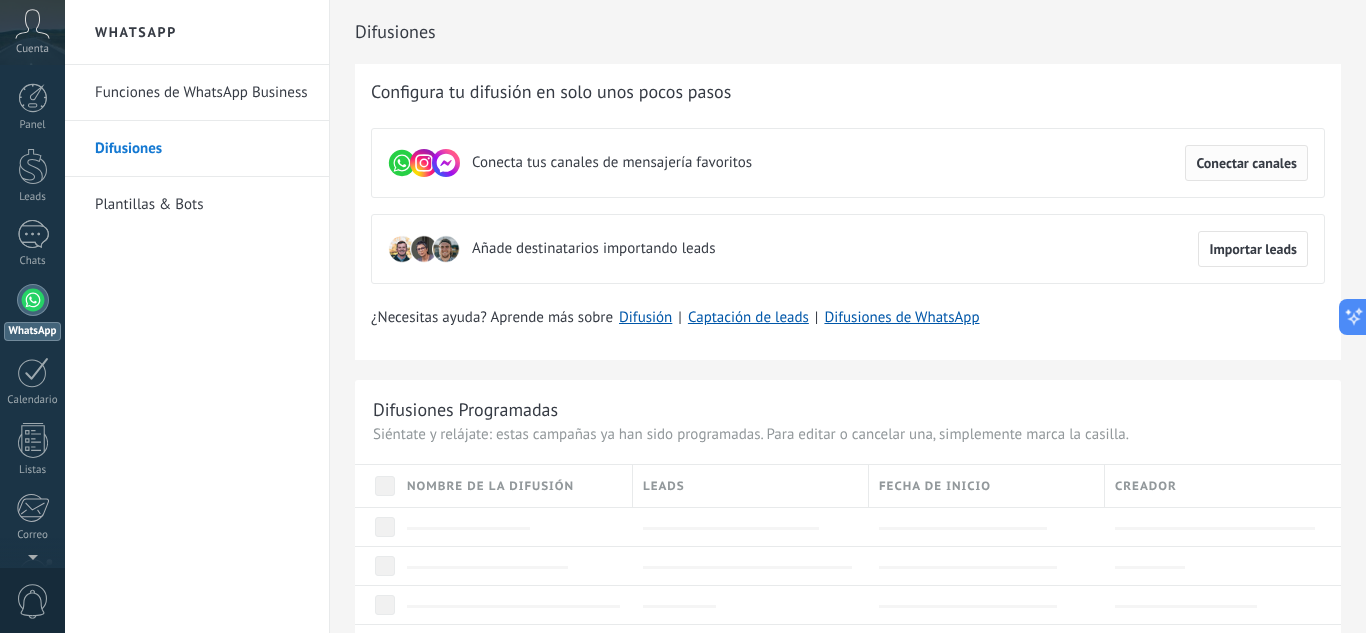 click on "Conectar canales" at bounding box center (1246, 163) 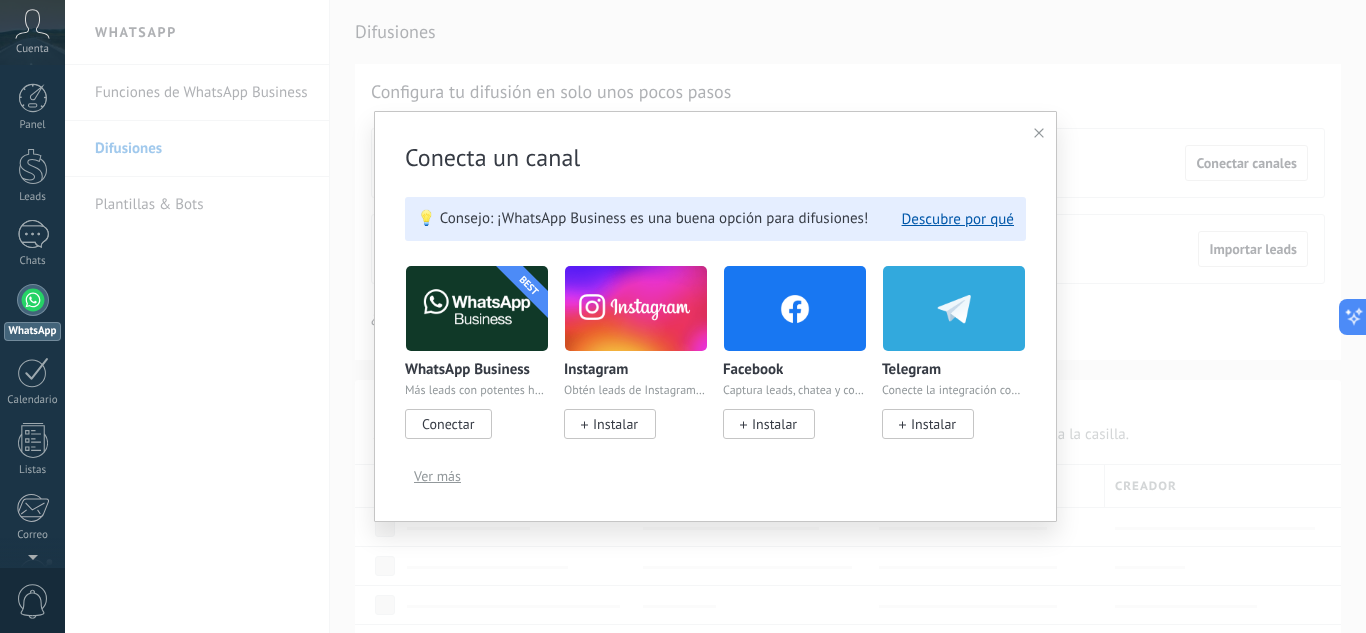 click at bounding box center (477, 308) 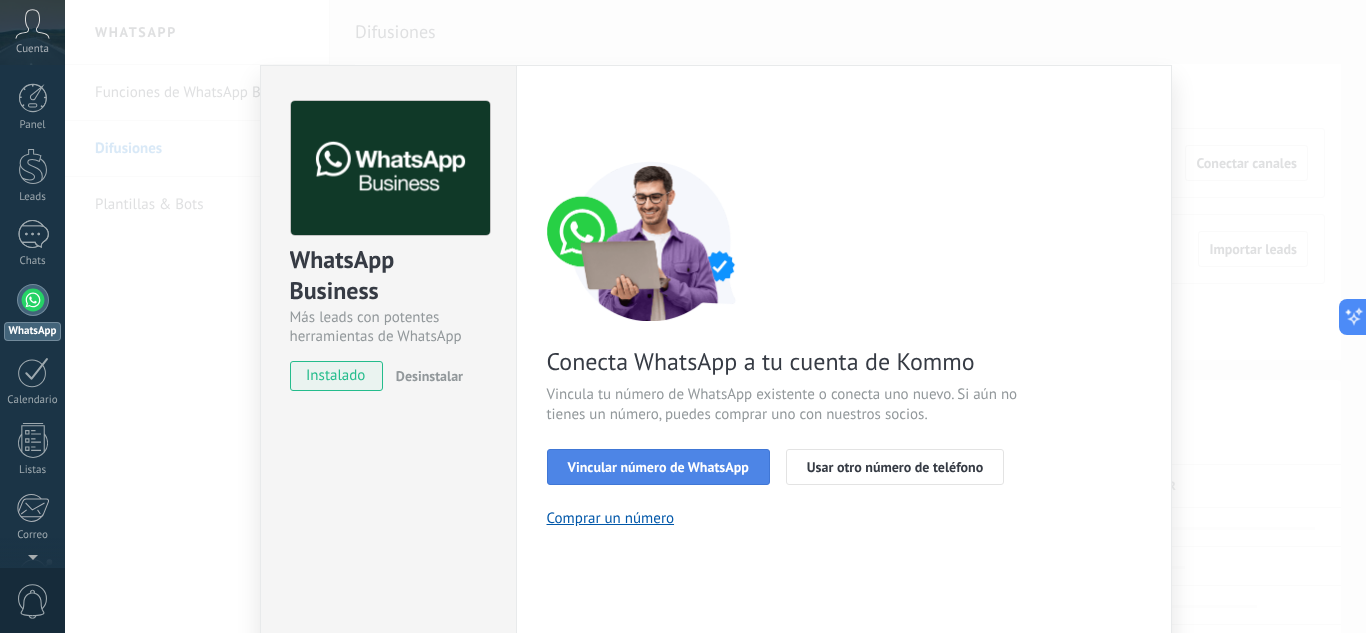 click on "Vincular número de WhatsApp" at bounding box center (658, 467) 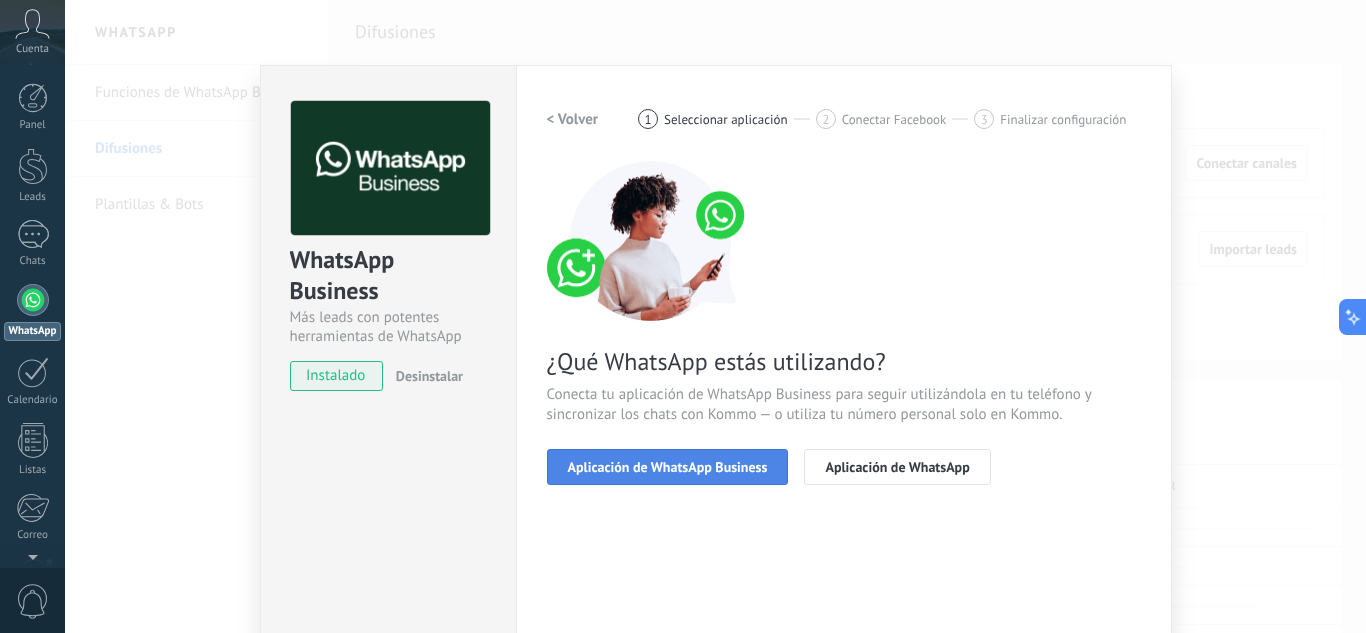 click on "Aplicación de WhatsApp Business" at bounding box center (668, 467) 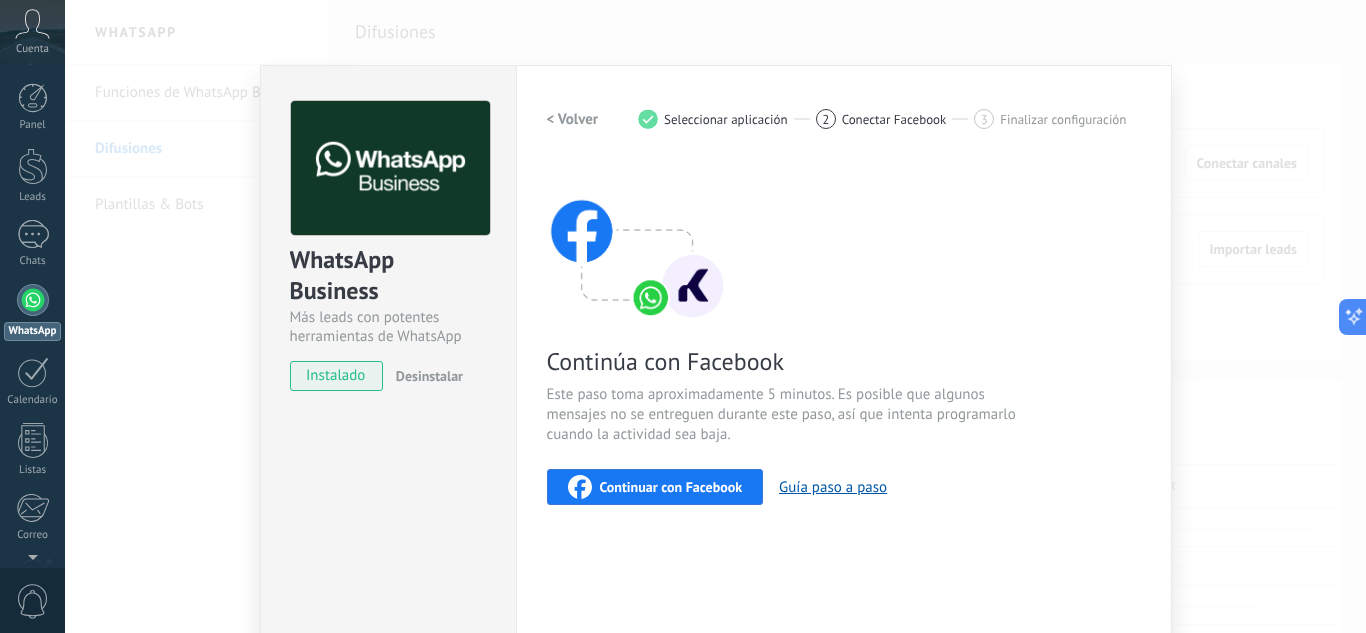 click on "Continuar con Facebook" at bounding box center [671, 487] 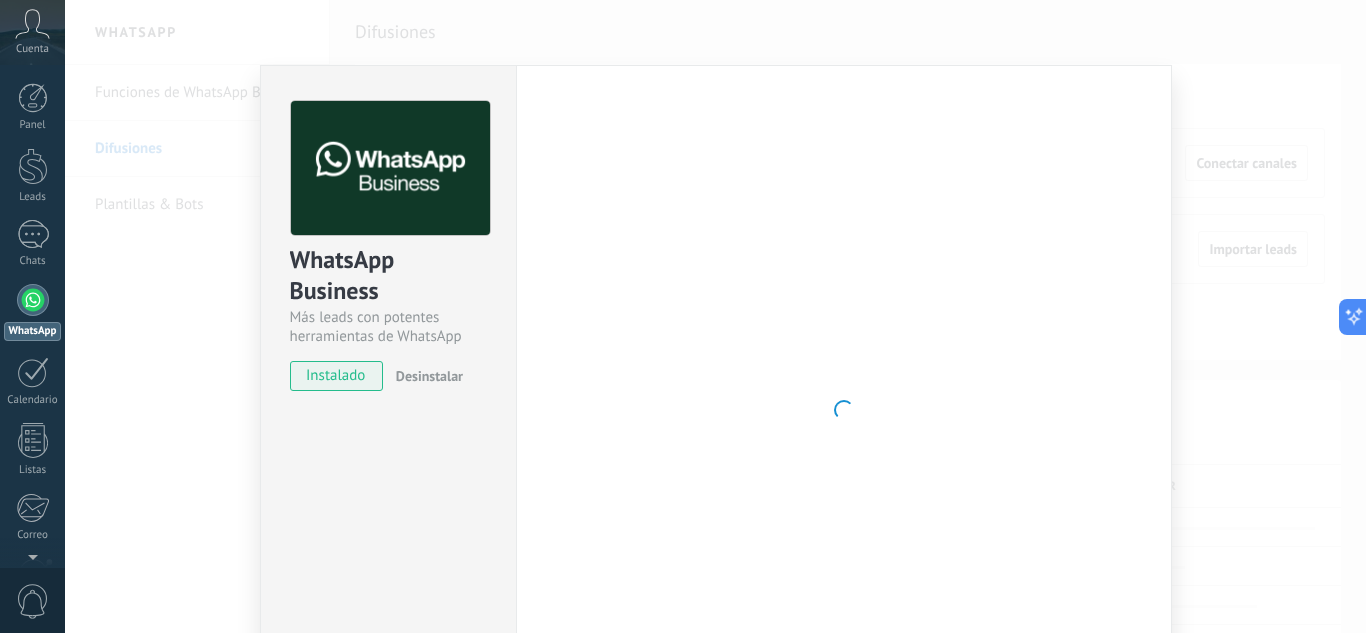 click on "WhatsApp Business Más leads con potentes herramientas de WhatsApp instalado Desinstalar" at bounding box center (388, 236) 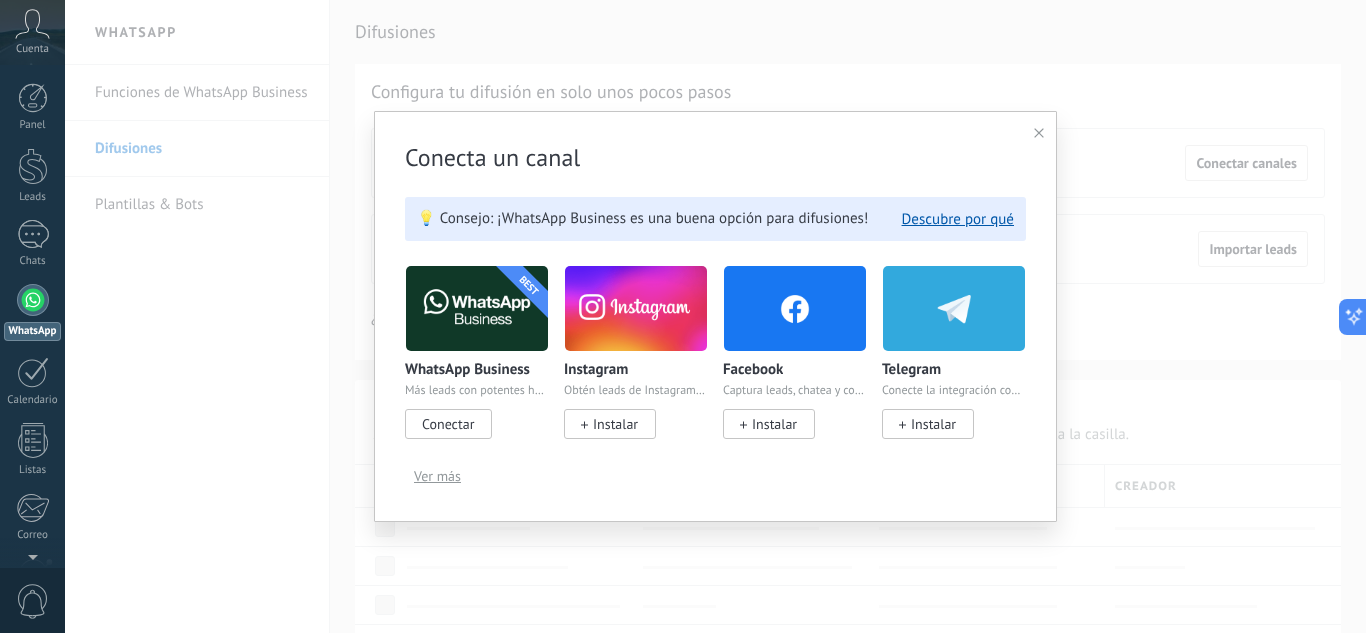 click at bounding box center (477, 308) 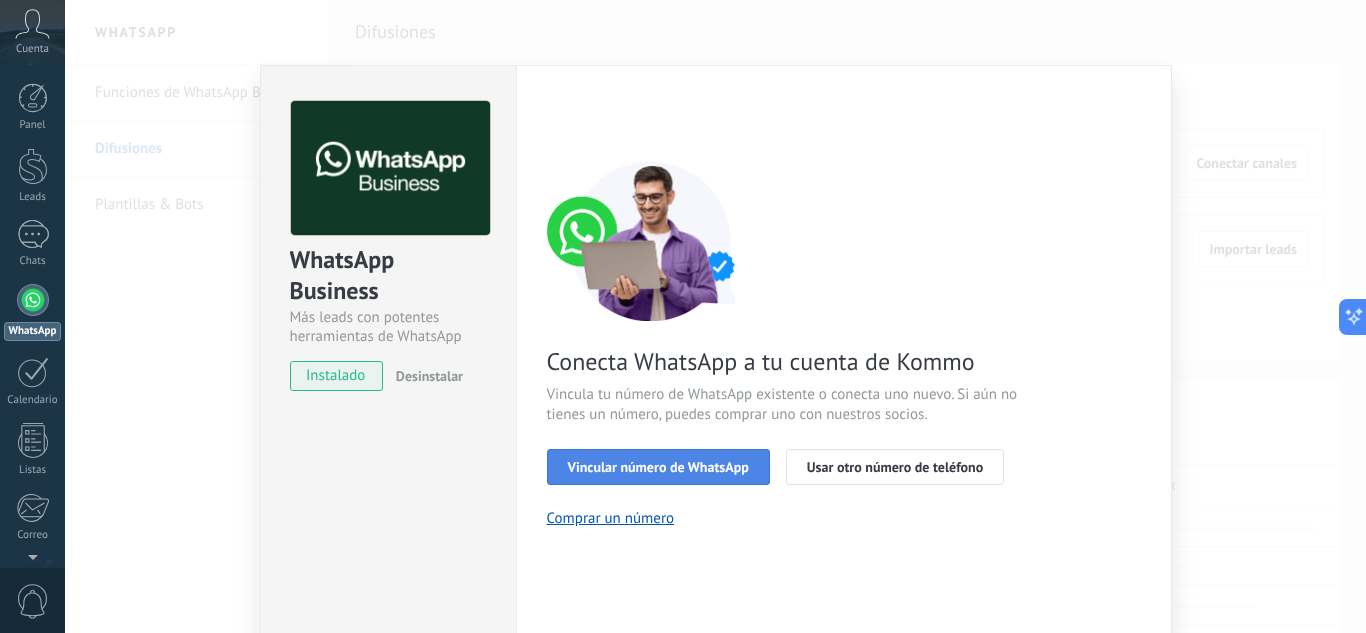 click on "Vincular número de WhatsApp" at bounding box center [658, 467] 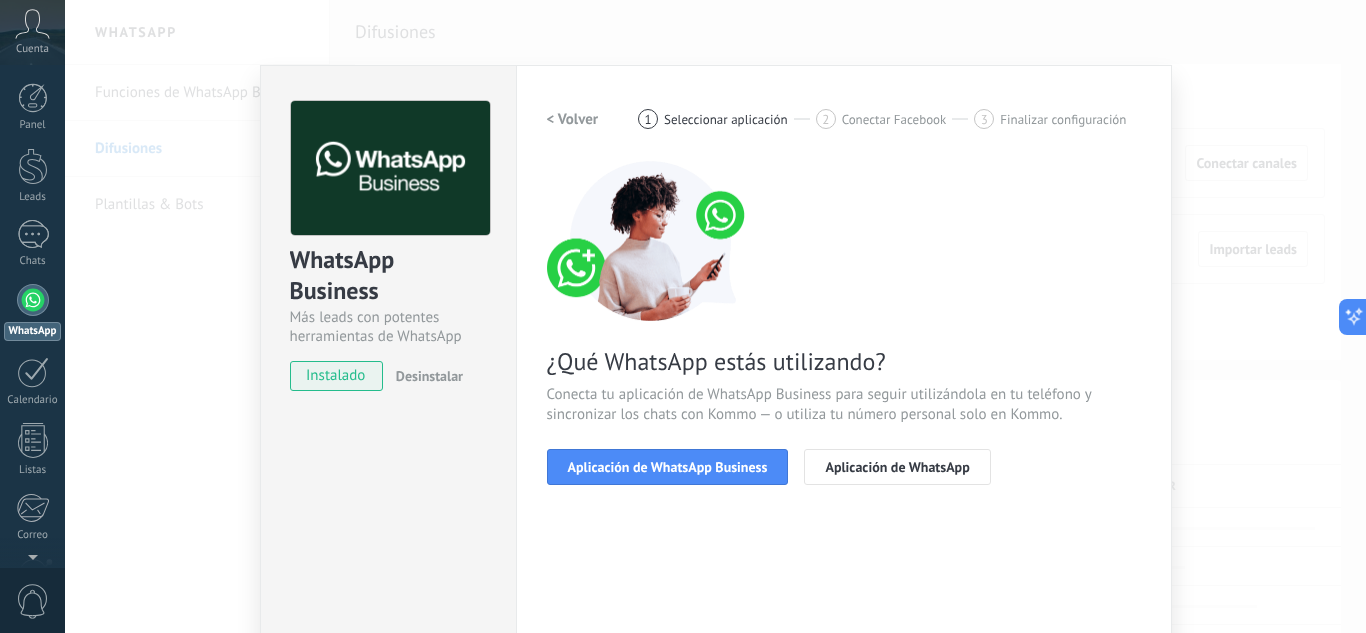 click on "Aplicación de WhatsApp Business" at bounding box center (668, 467) 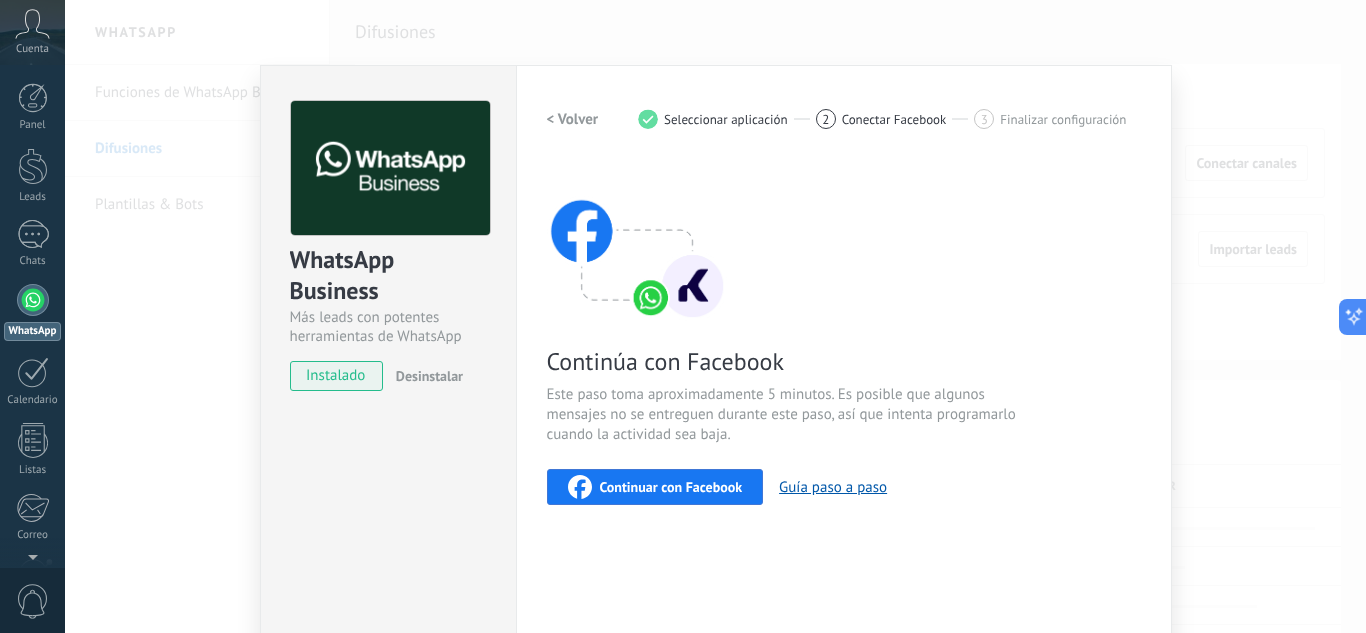 click on "Continuar con Facebook" at bounding box center (655, 487) 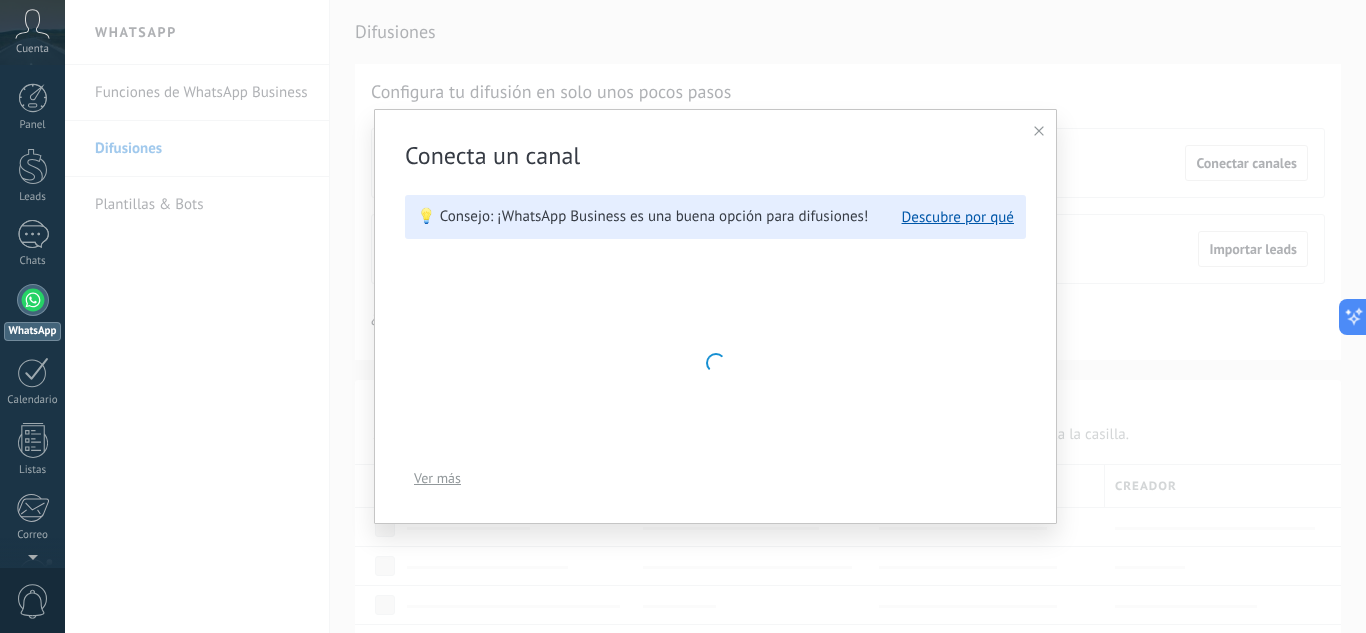 click at bounding box center (1039, 131) 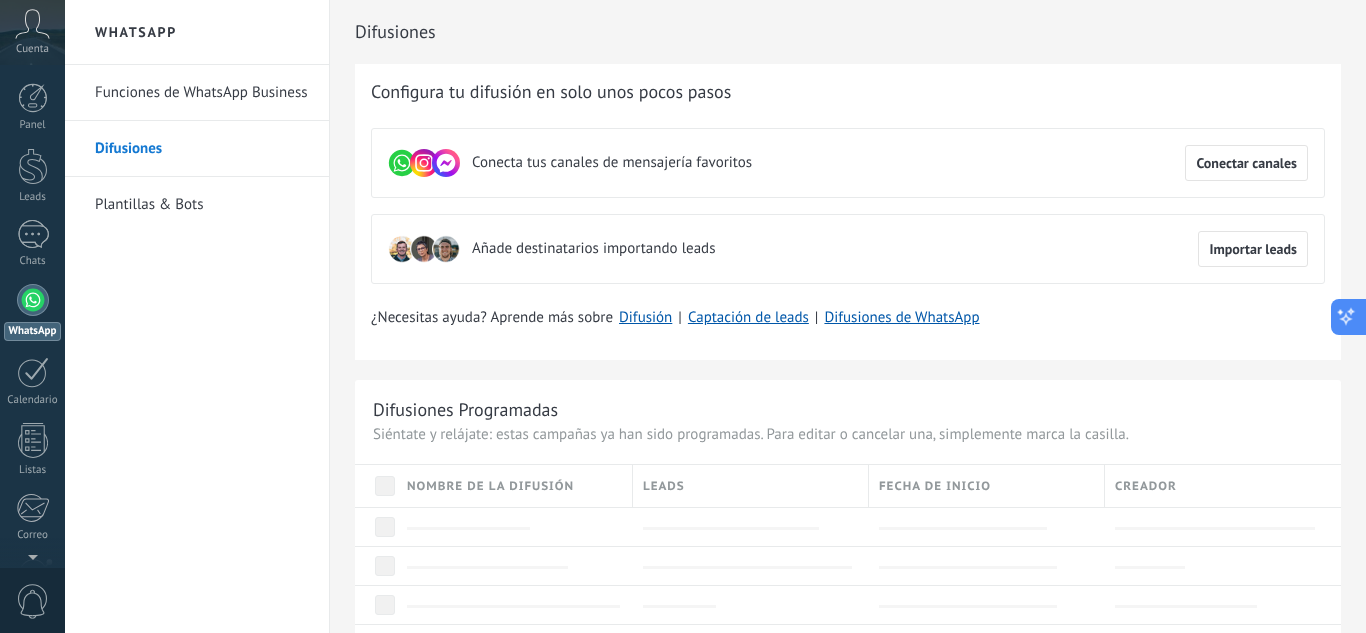 click at bounding box center [1346, 316] 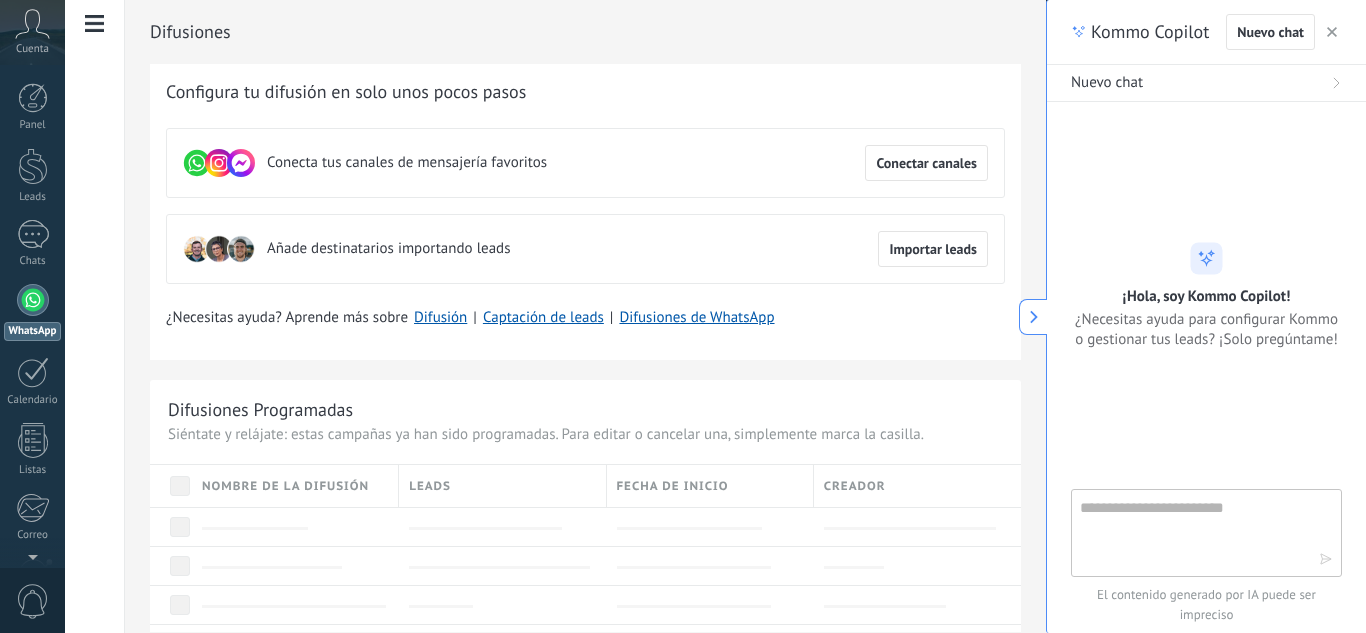 click at bounding box center (1192, 532) 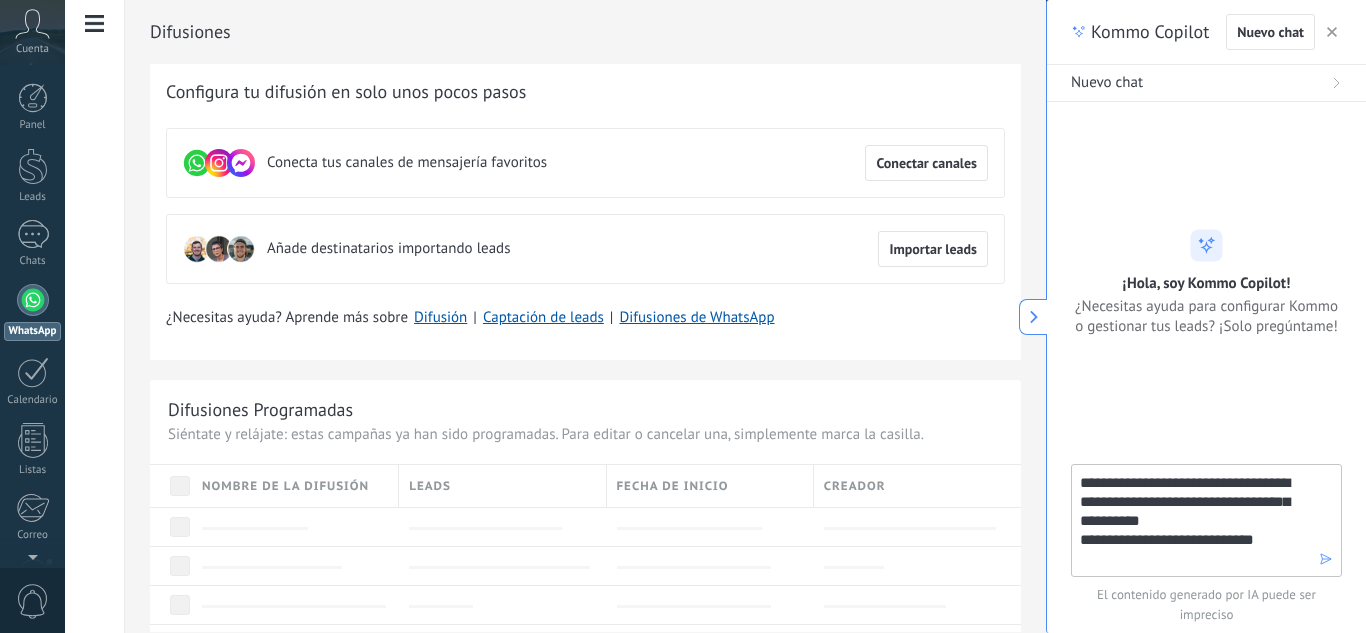 click on "**********" at bounding box center (1192, 519) 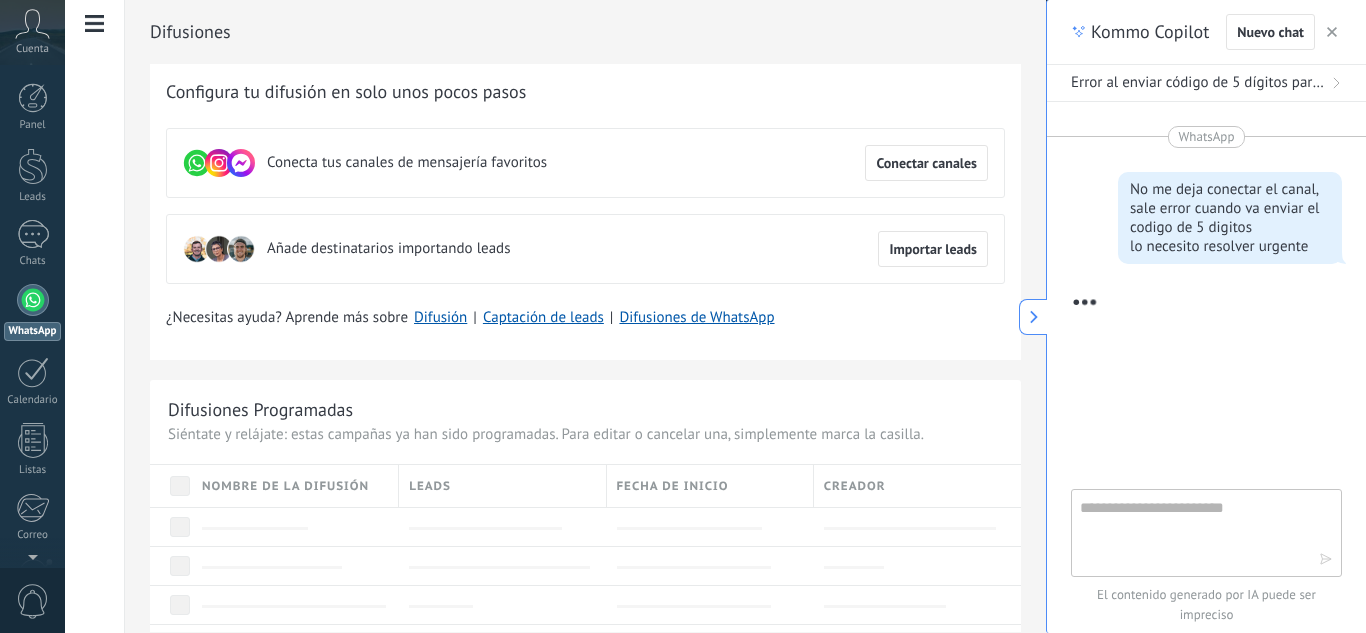 scroll, scrollTop: 139, scrollLeft: 0, axis: vertical 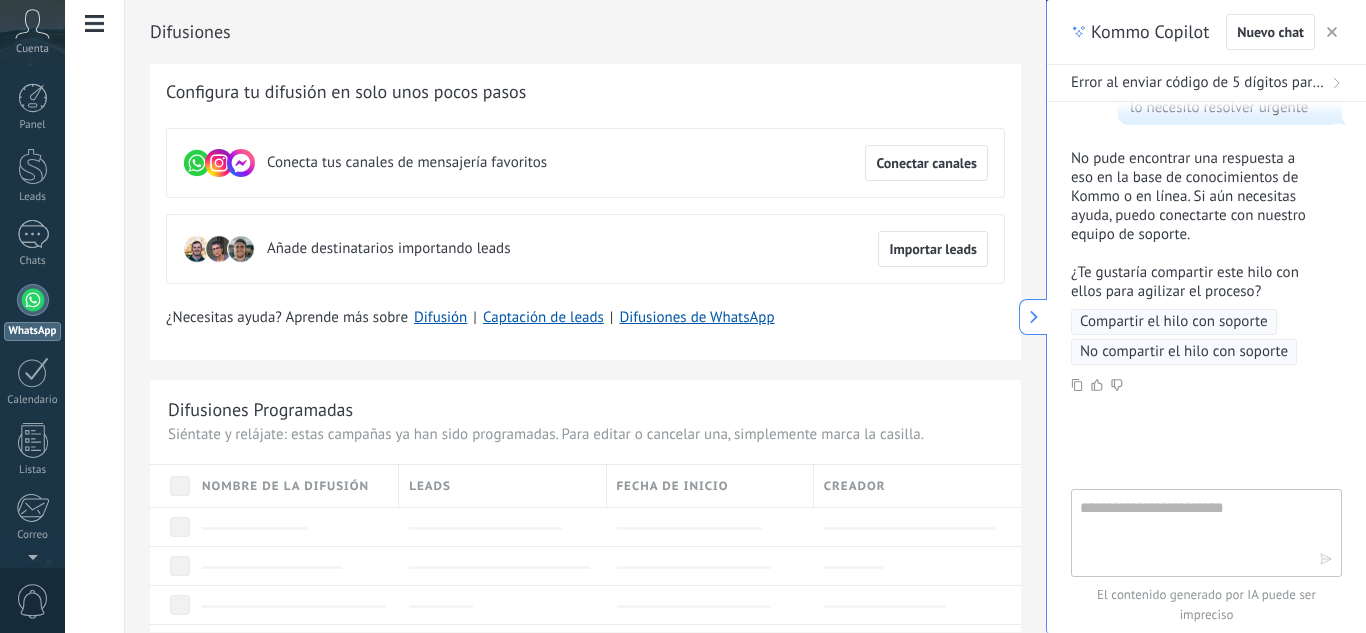 click at bounding box center (1192, 532) 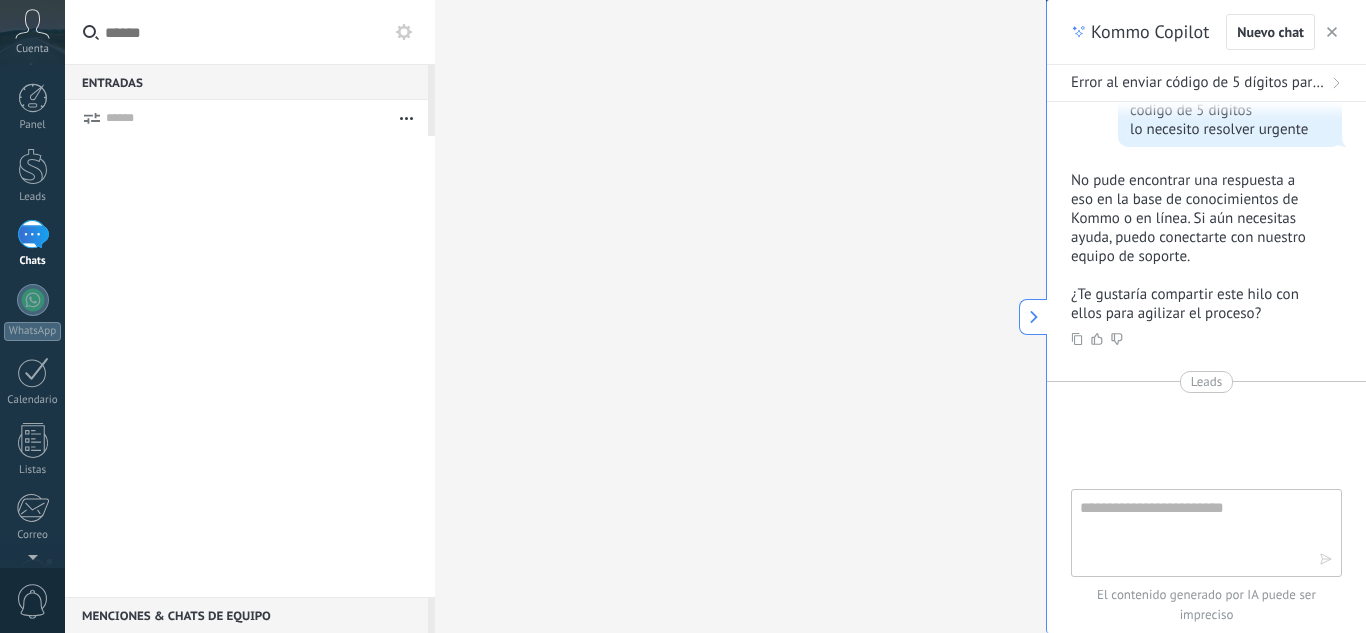 scroll, scrollTop: 117, scrollLeft: 0, axis: vertical 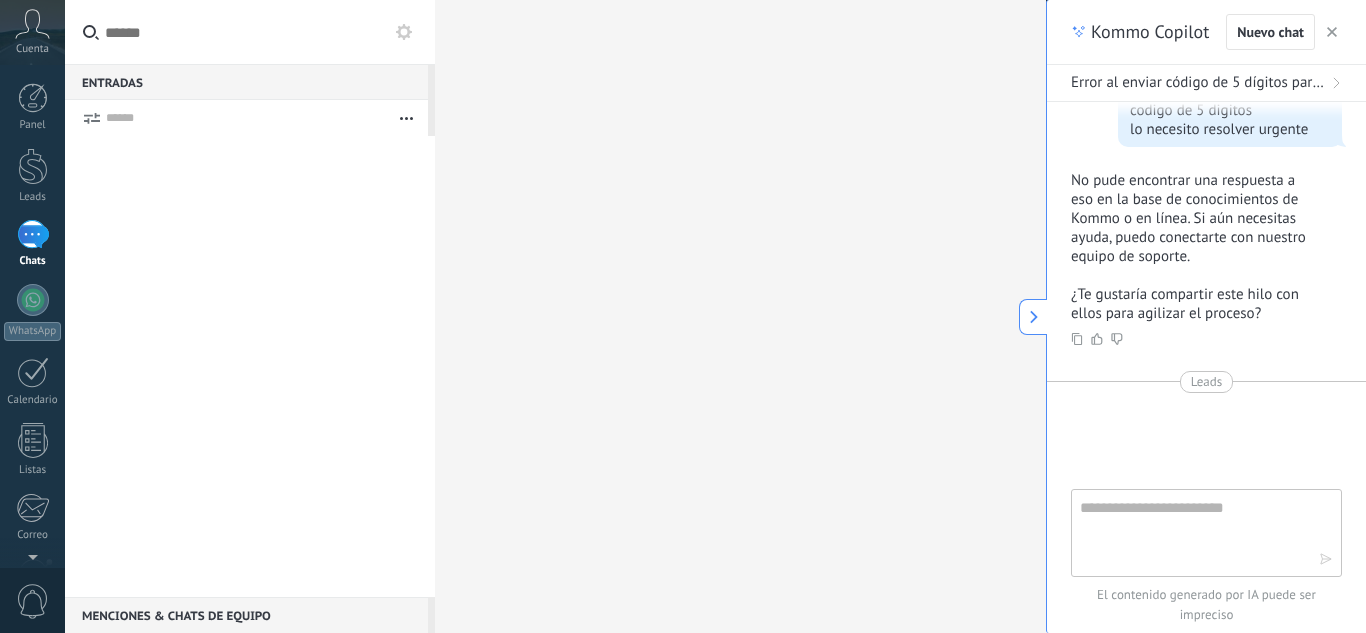click at bounding box center (1192, 532) 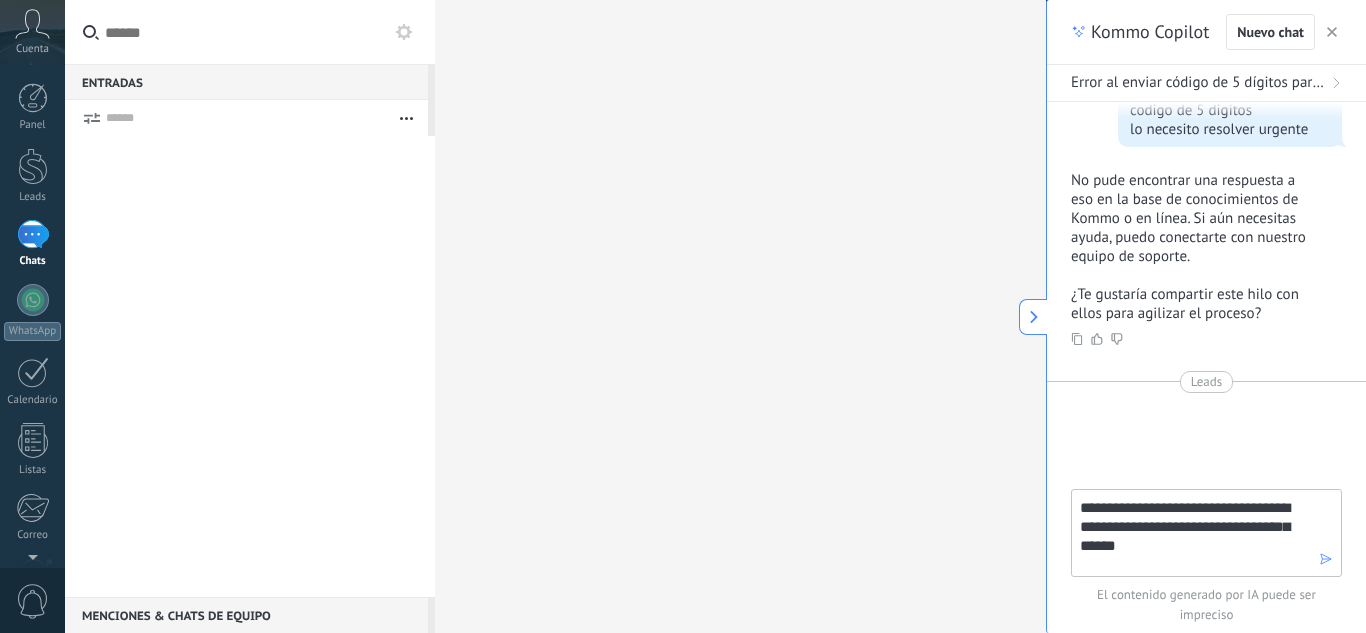 click at bounding box center [1326, 559] 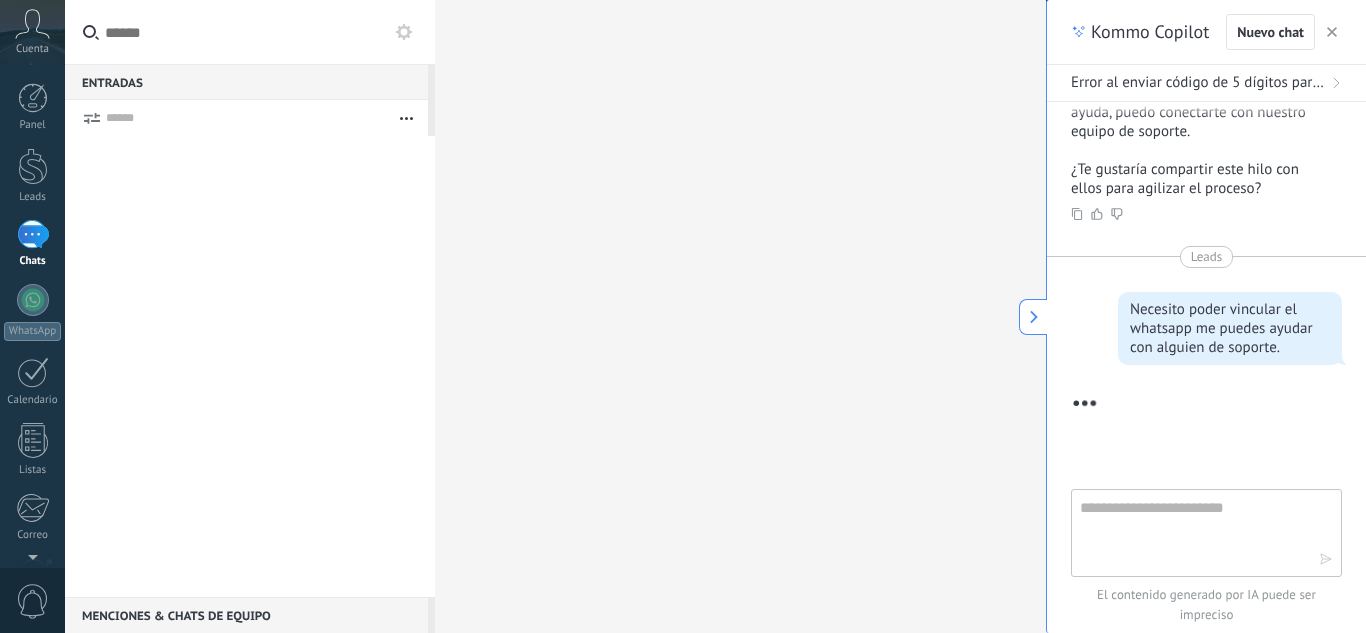 scroll, scrollTop: 482, scrollLeft: 0, axis: vertical 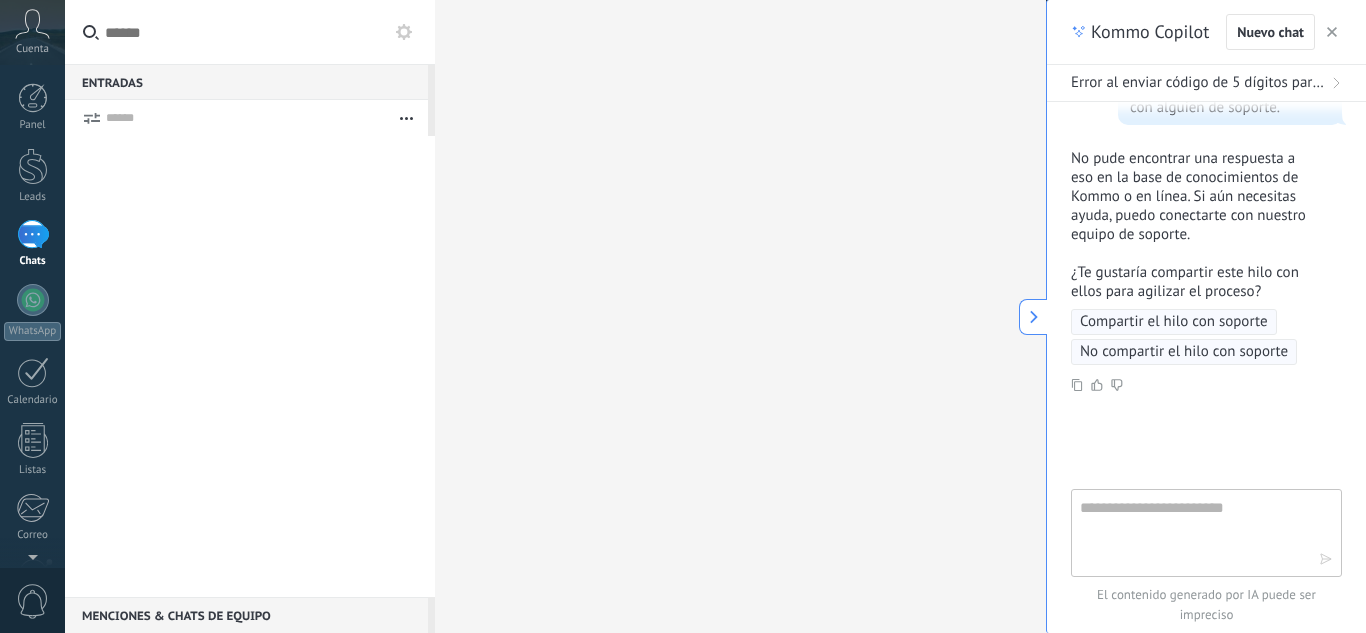 click on "Compartir el hilo con soporte" at bounding box center (1174, 322) 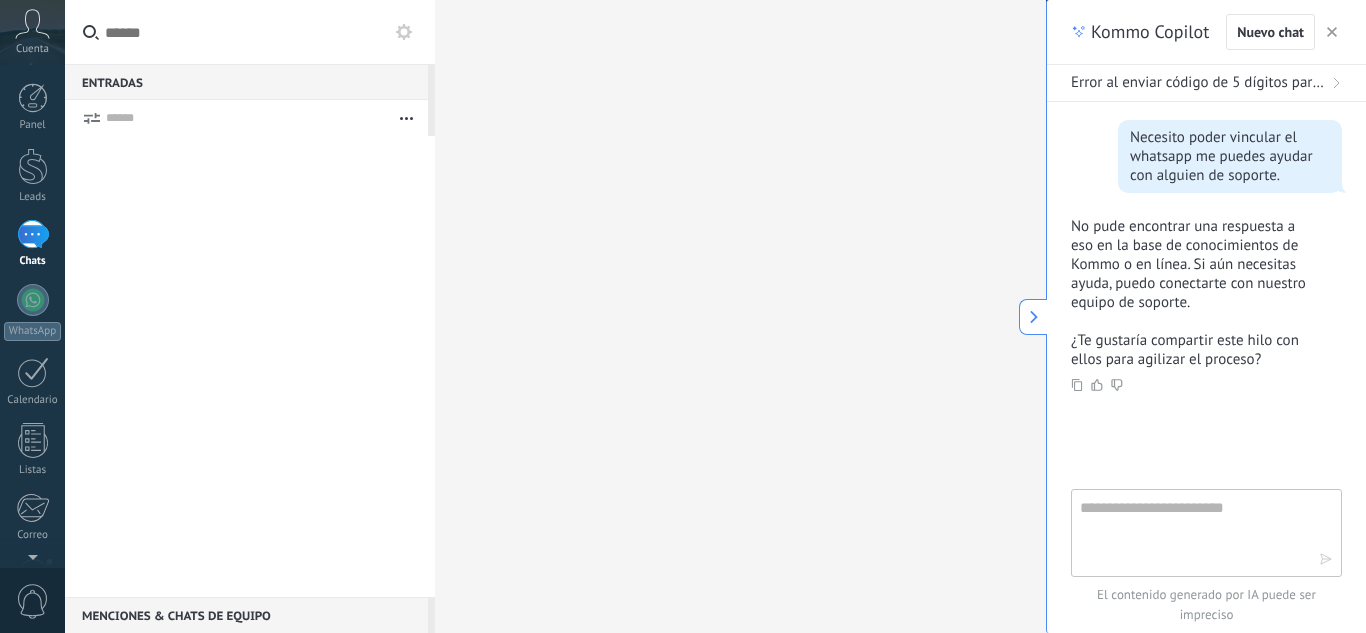 scroll, scrollTop: 414, scrollLeft: 0, axis: vertical 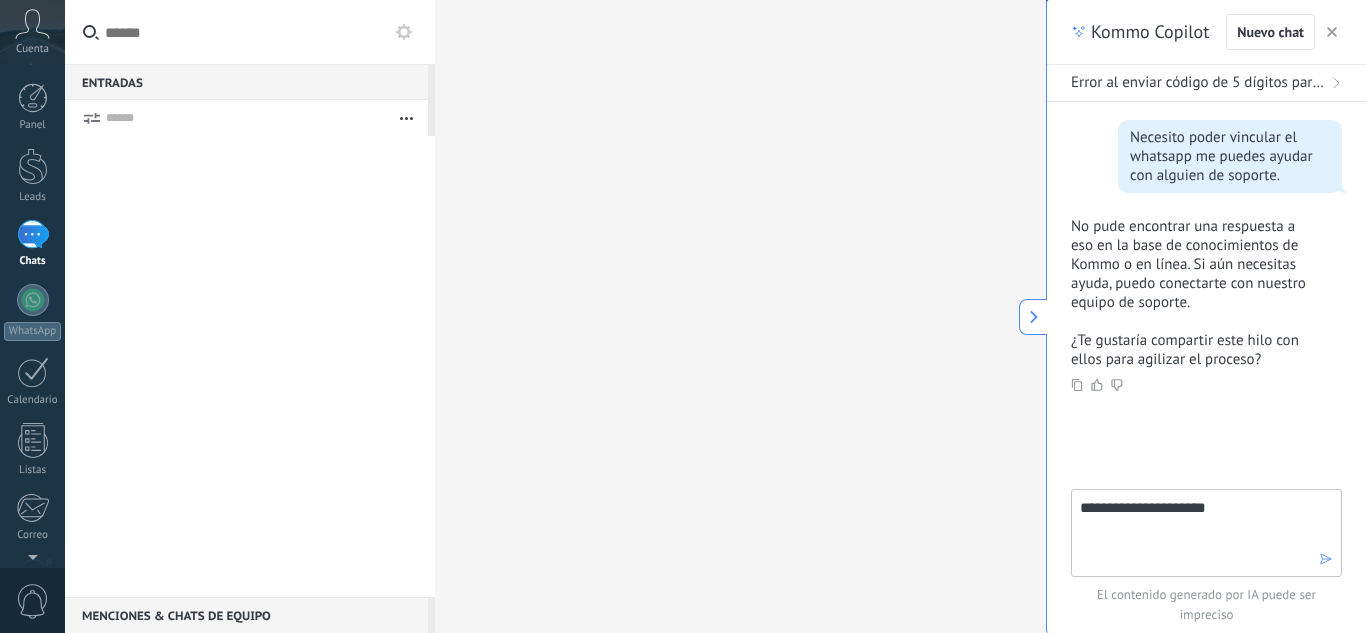 type on "**********" 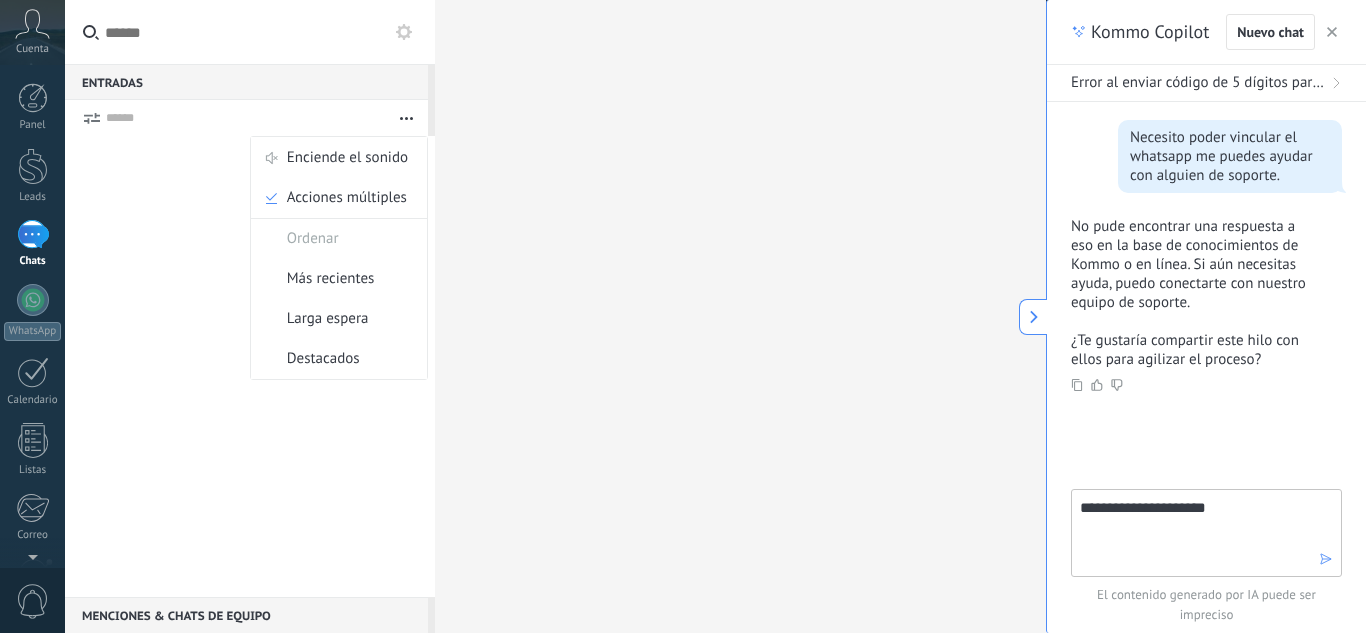 click at bounding box center [406, 118] 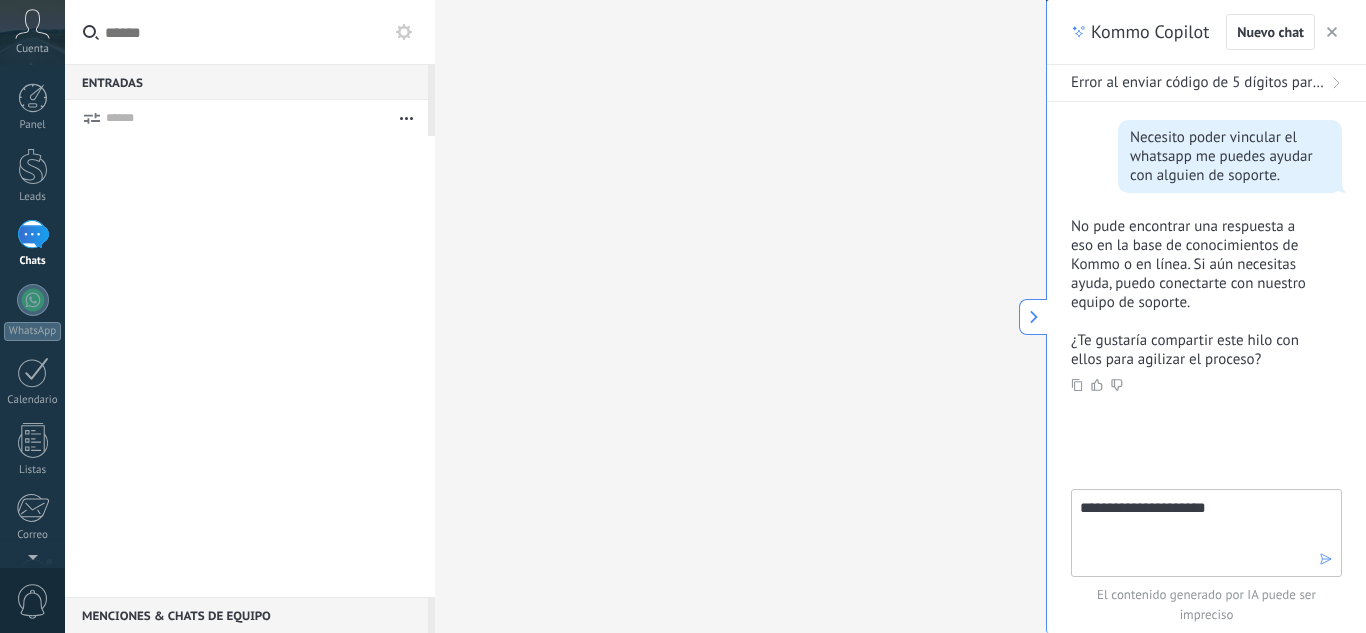 click at bounding box center (250, 32) 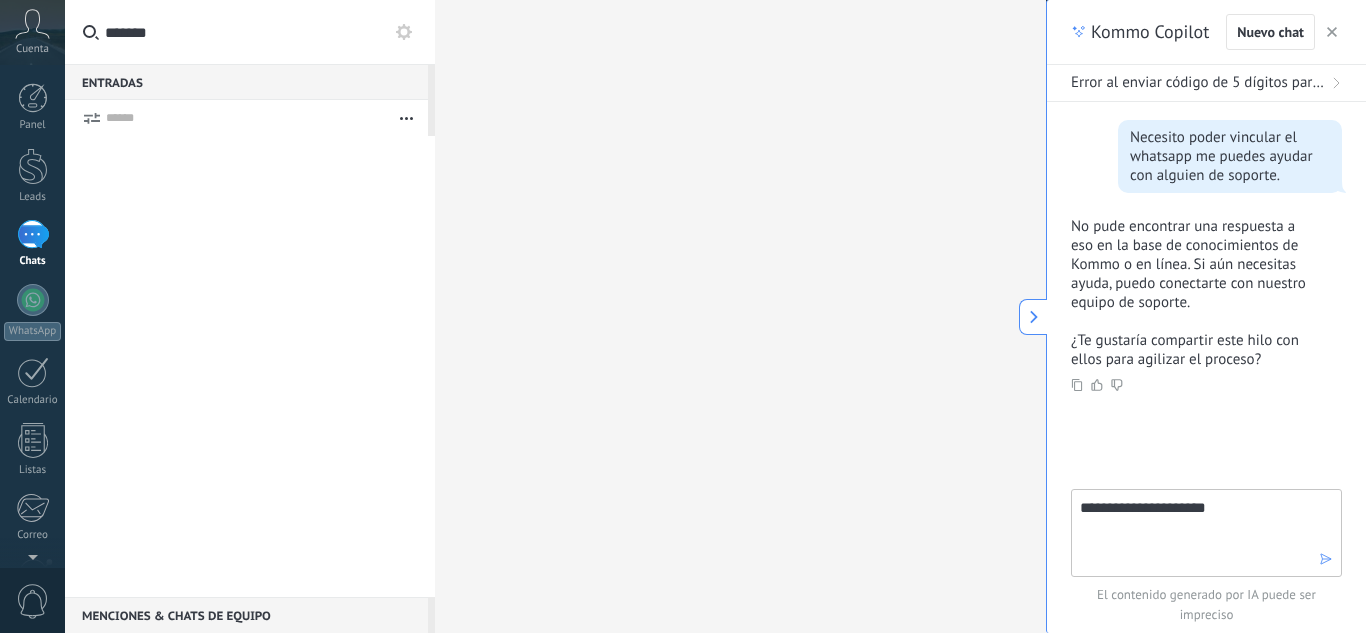 type on "*******" 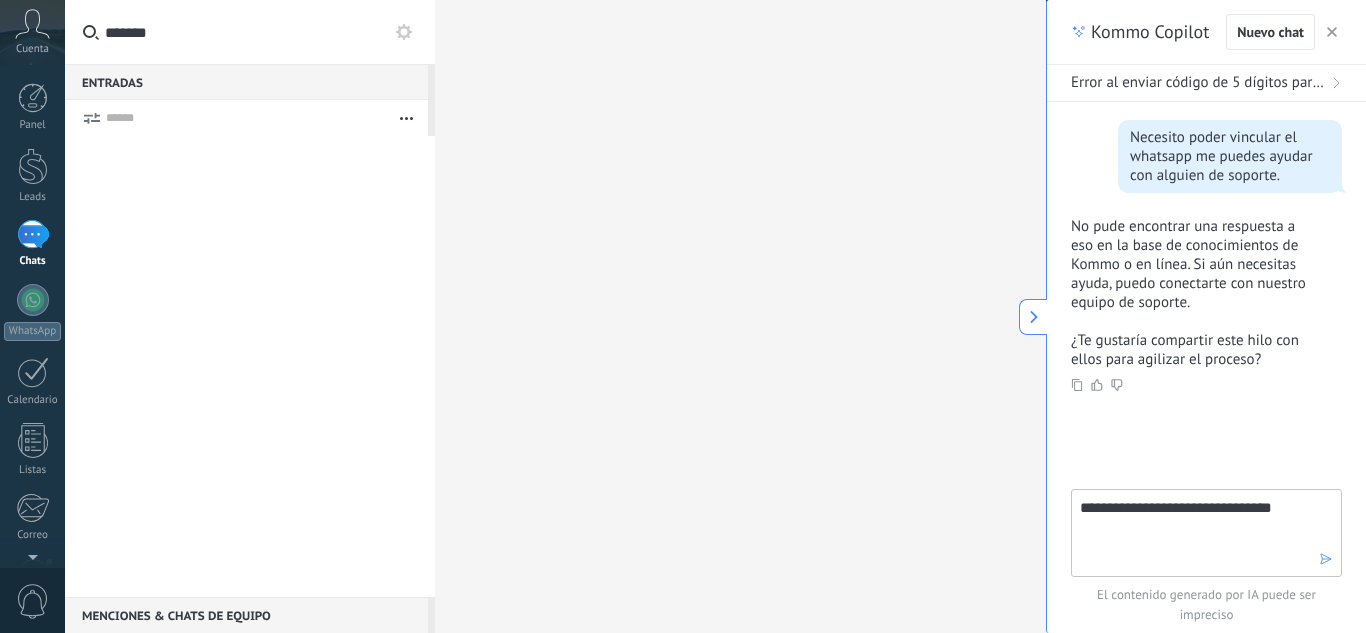 type on "**********" 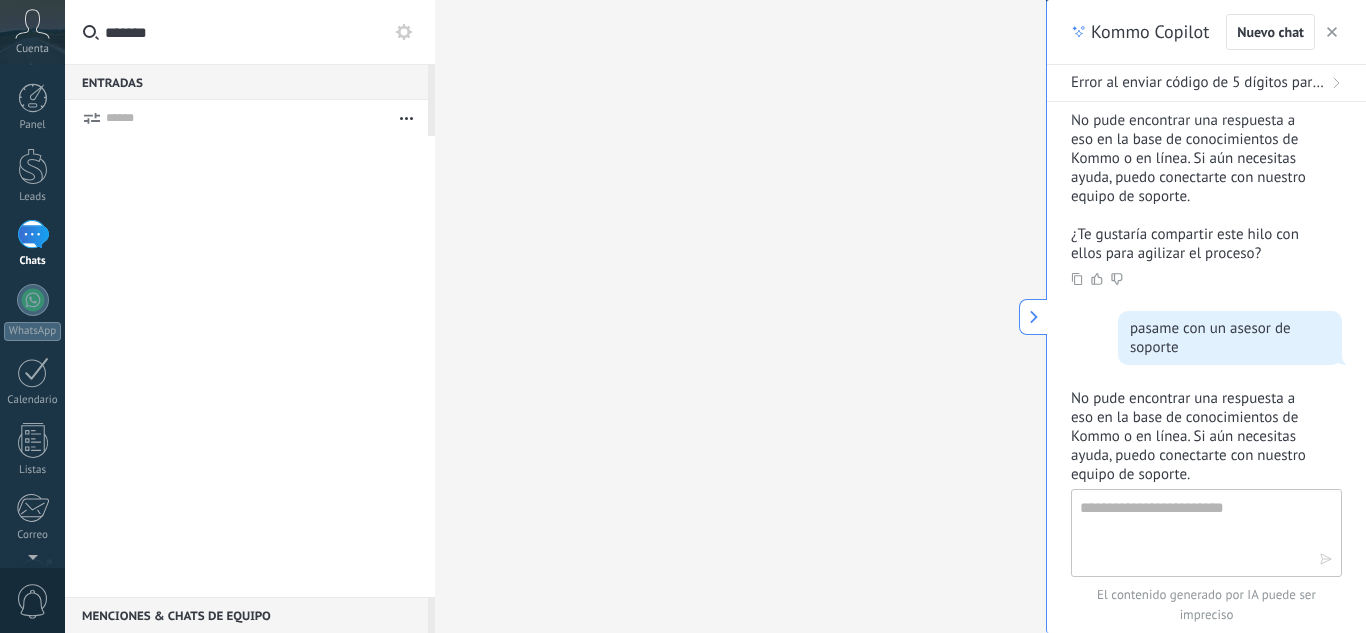scroll, scrollTop: 760, scrollLeft: 0, axis: vertical 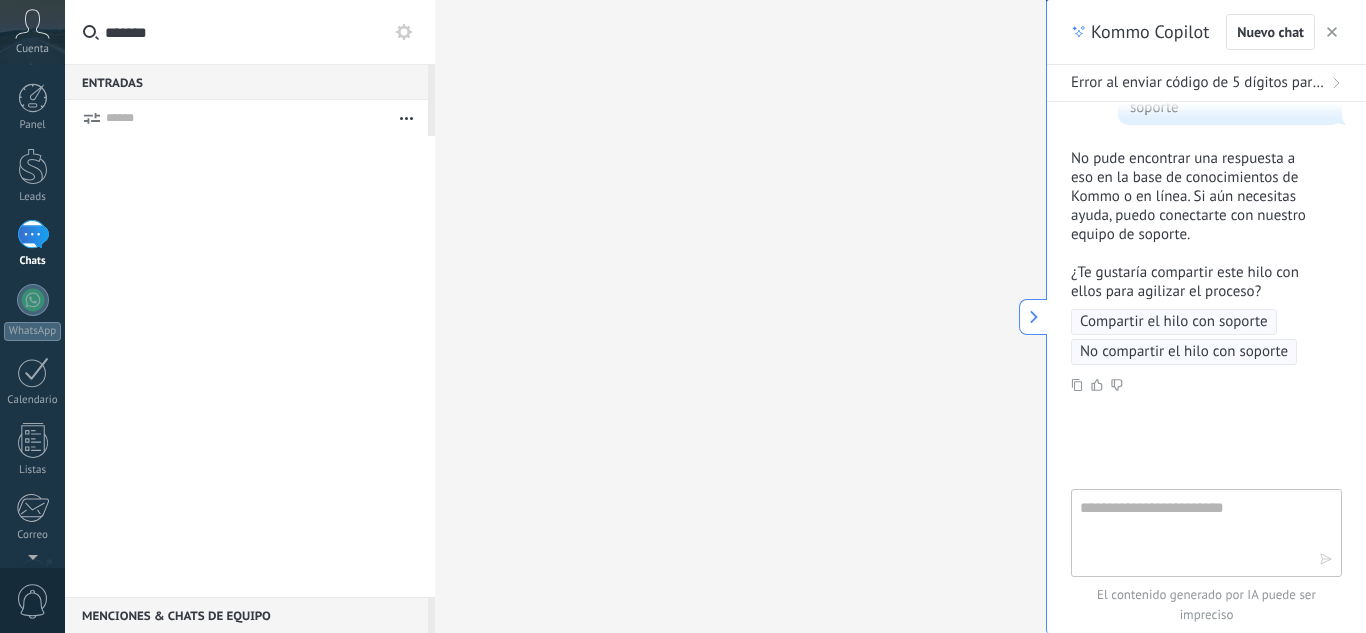 click on "Compartir el hilo con soporte" at bounding box center (1174, 322) 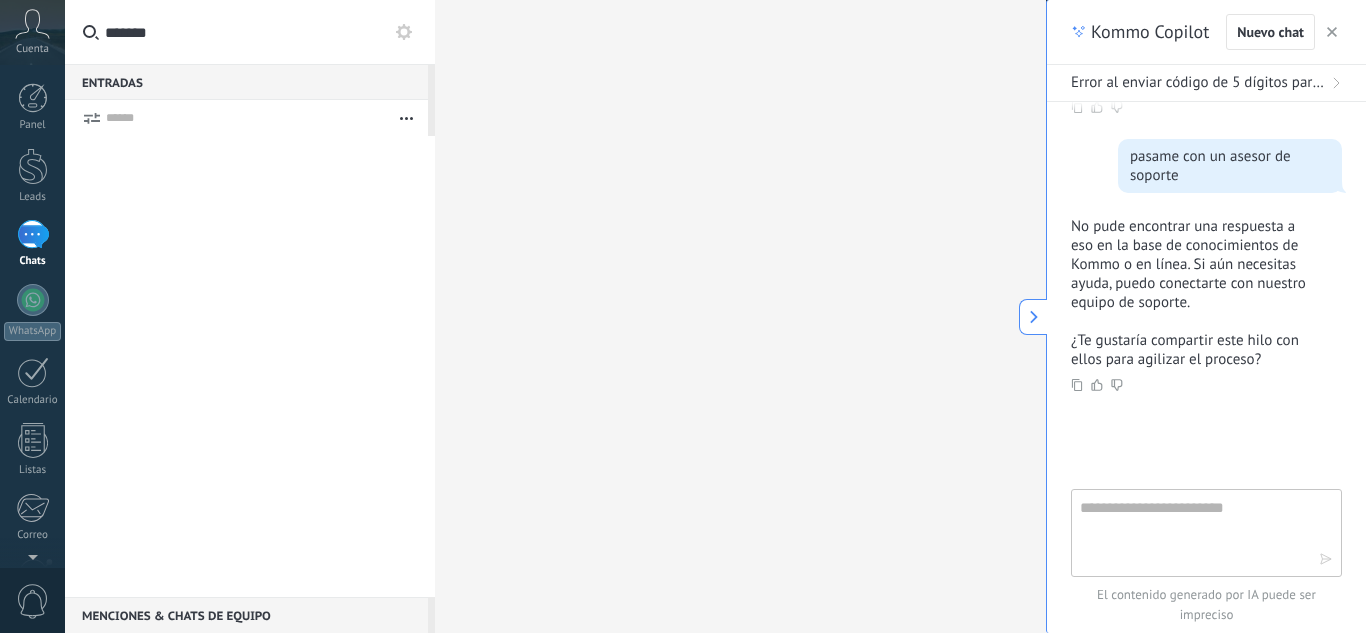 click on "Cuenta" at bounding box center [32, 32] 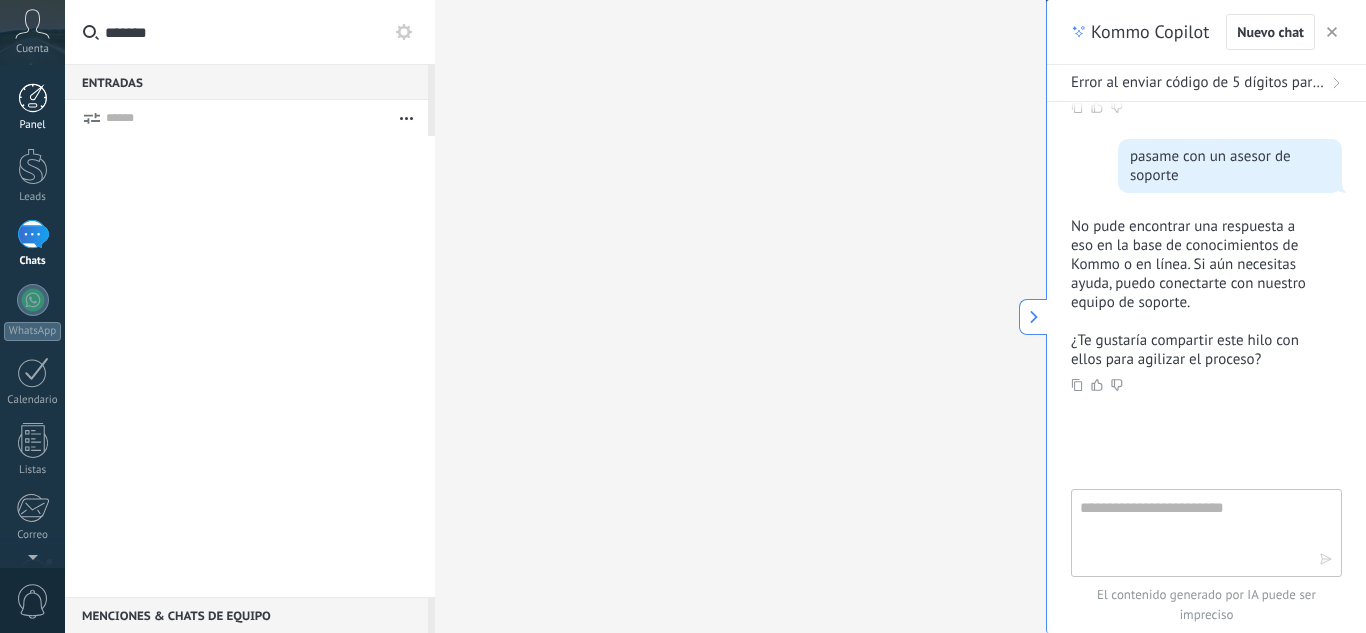 click at bounding box center [33, 98] 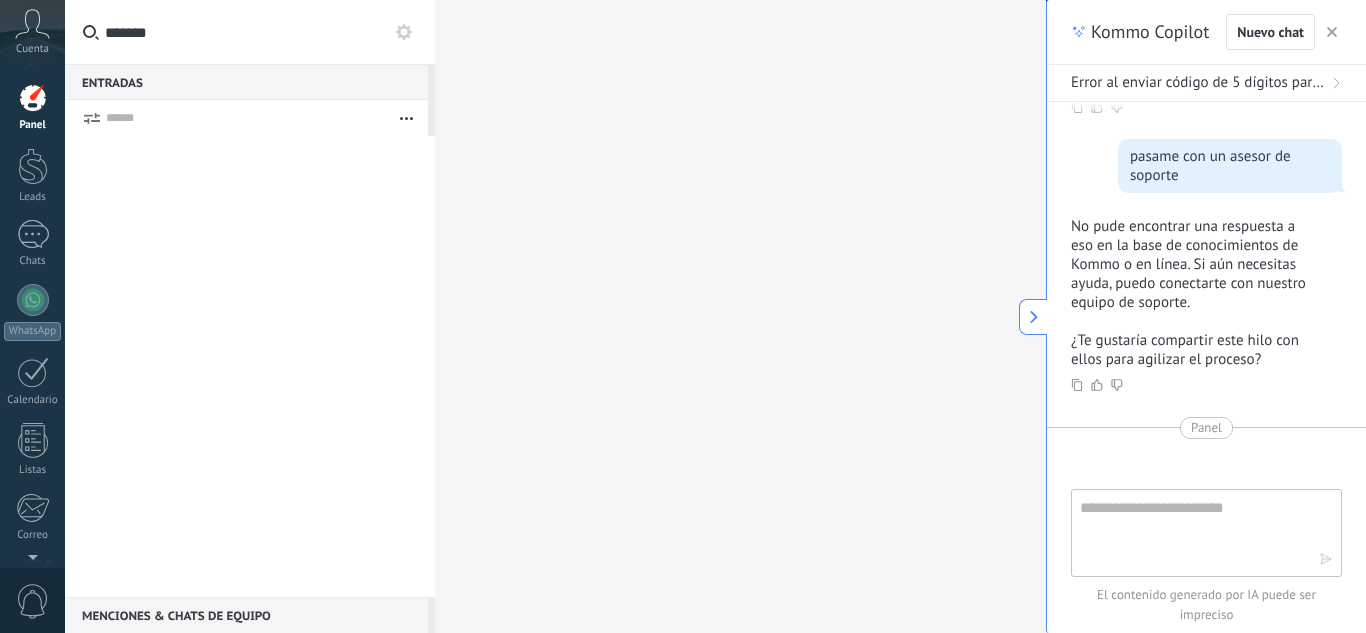 scroll, scrollTop: 738, scrollLeft: 0, axis: vertical 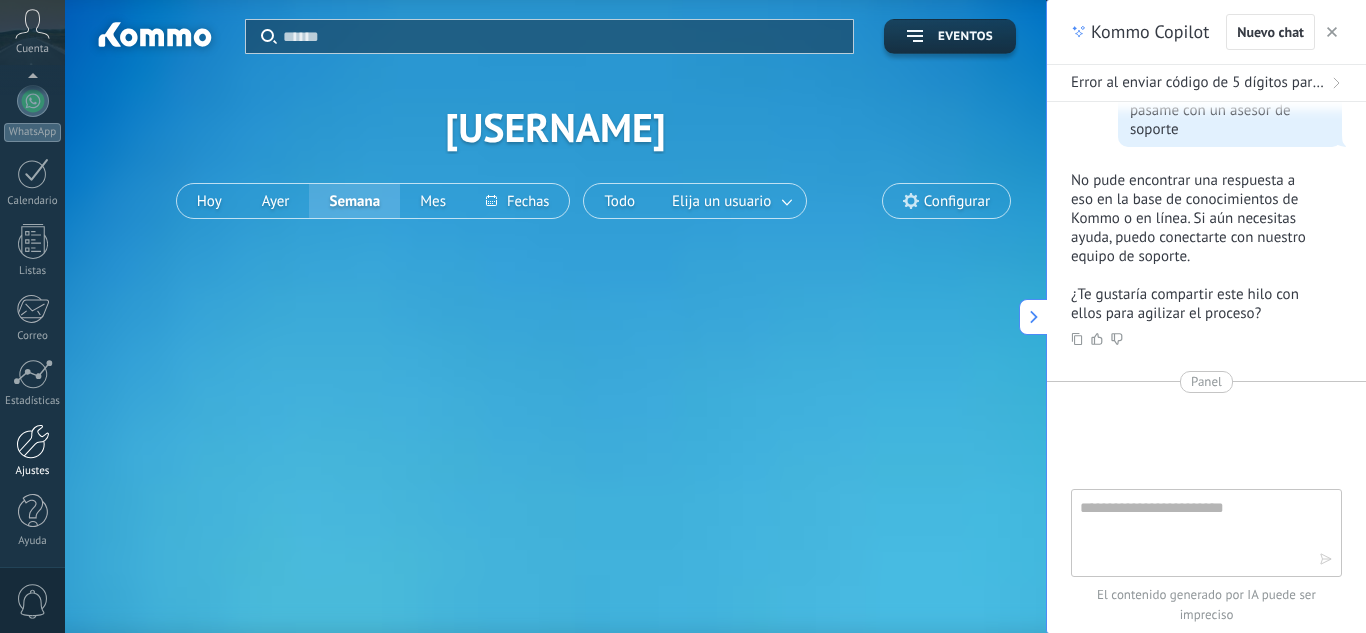 click at bounding box center [33, 441] 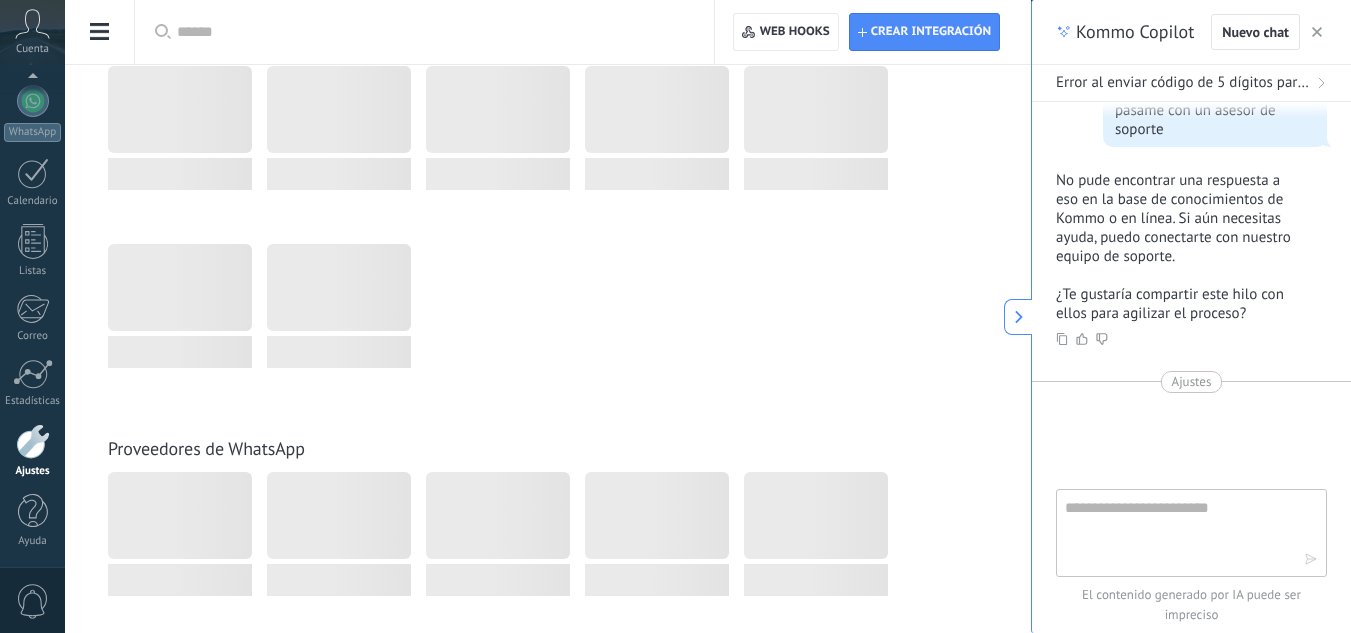 scroll, scrollTop: 447, scrollLeft: 0, axis: vertical 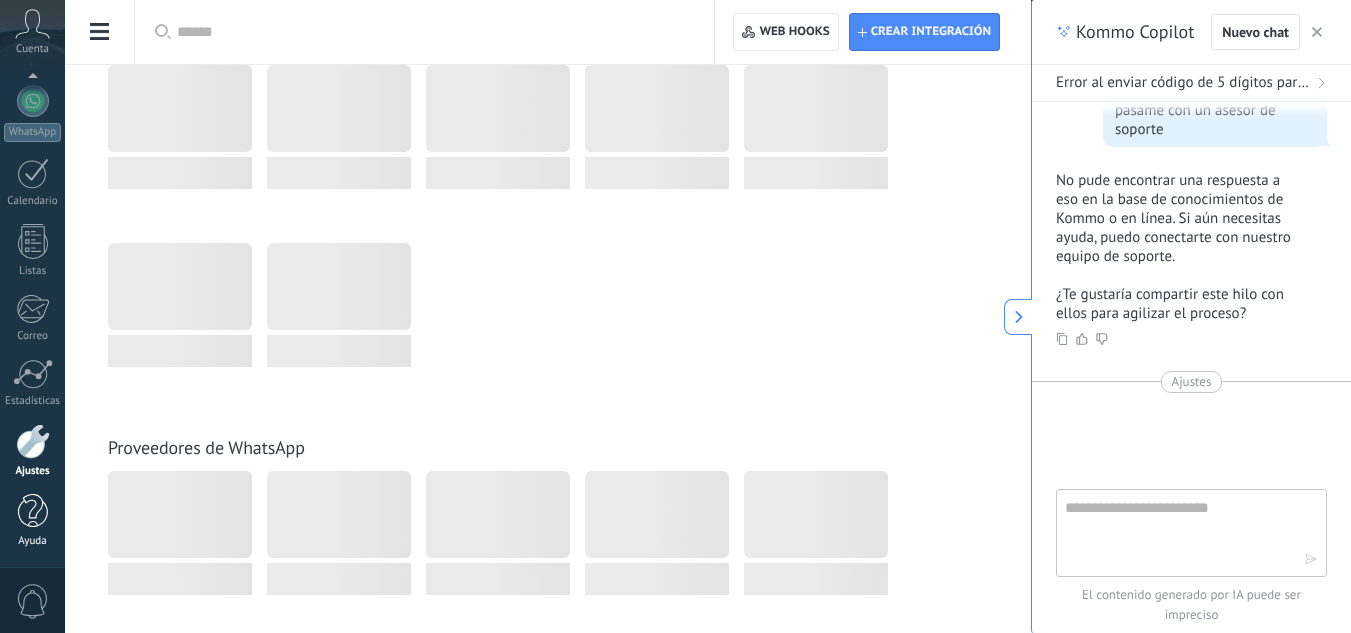 click on "Ayuda" at bounding box center [32, 521] 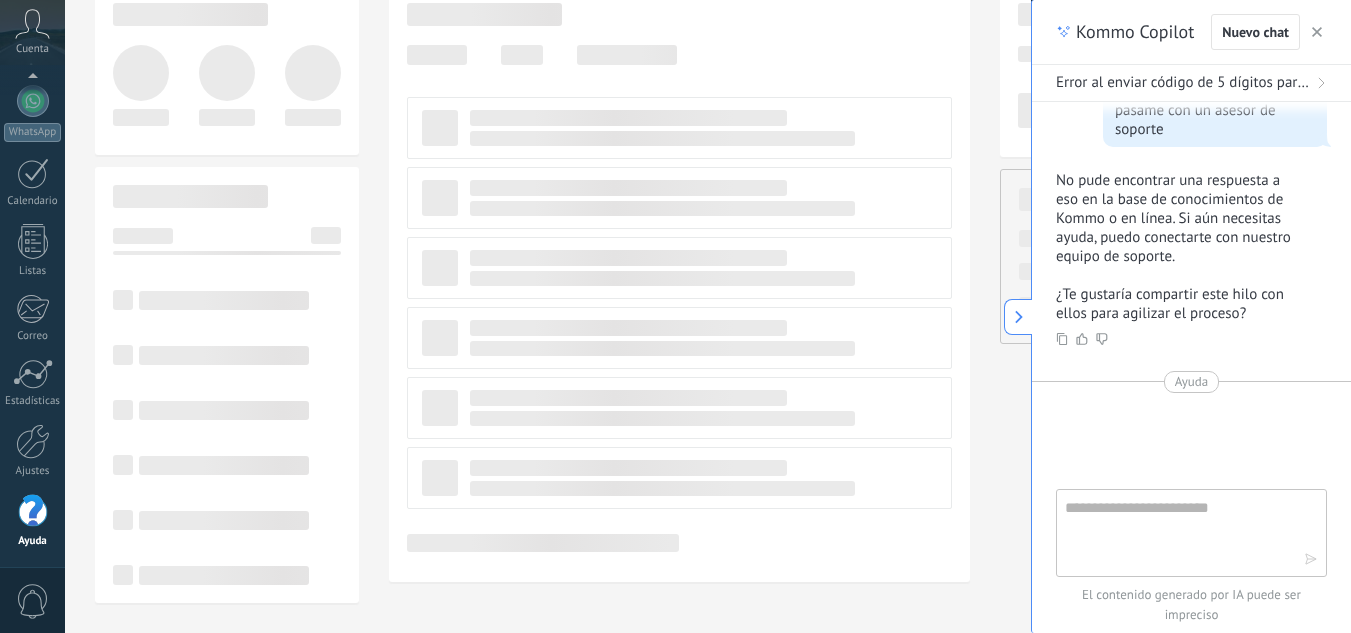 scroll, scrollTop: 0, scrollLeft: 0, axis: both 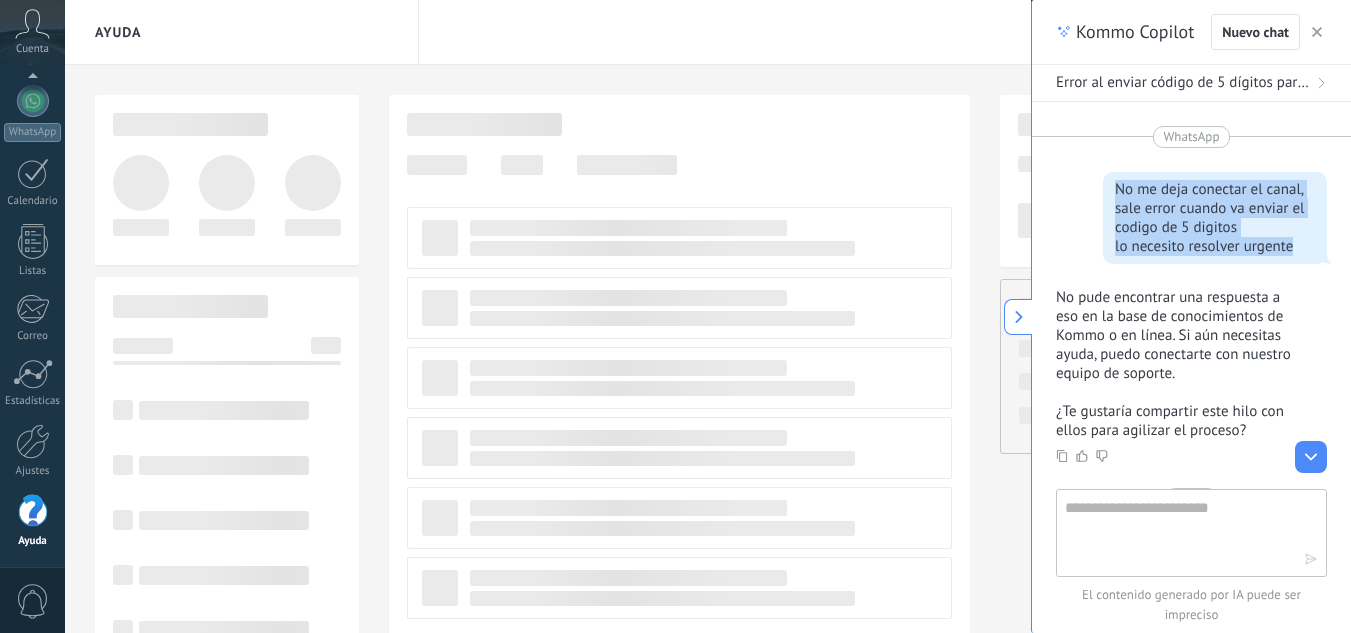 drag, startPoint x: 1307, startPoint y: 248, endPoint x: 1100, endPoint y: 193, distance: 214.18216 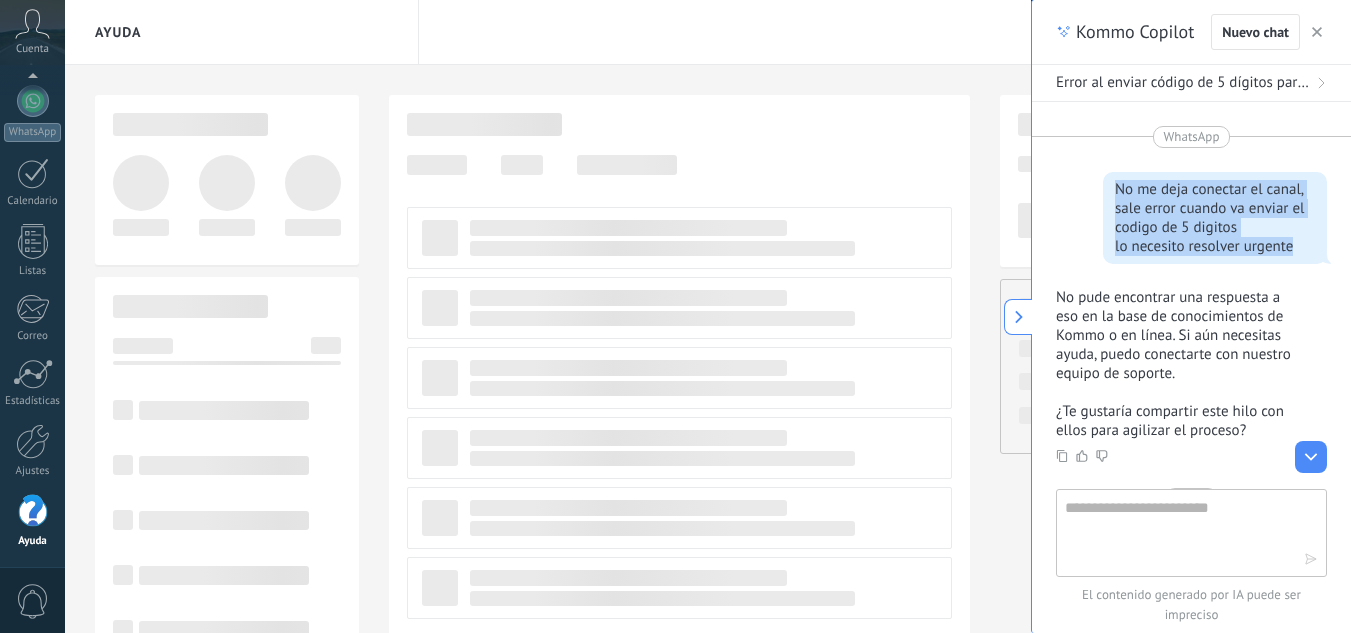 click at bounding box center (1019, 317) 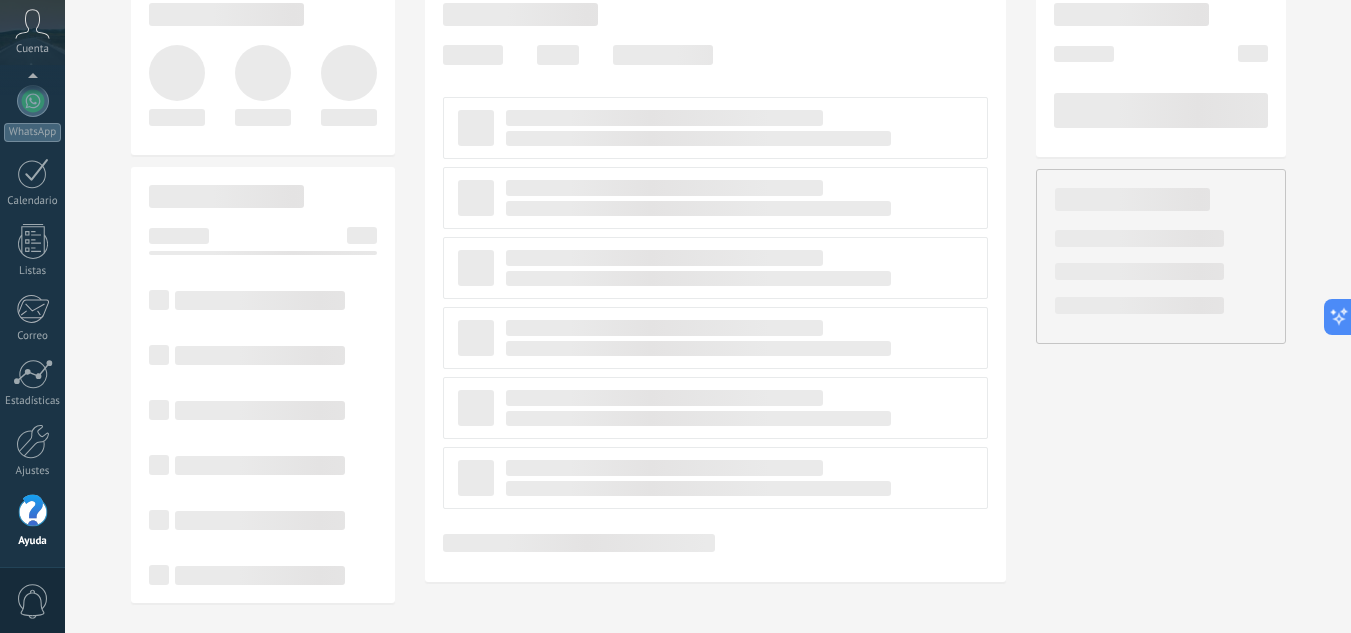 scroll, scrollTop: 0, scrollLeft: 0, axis: both 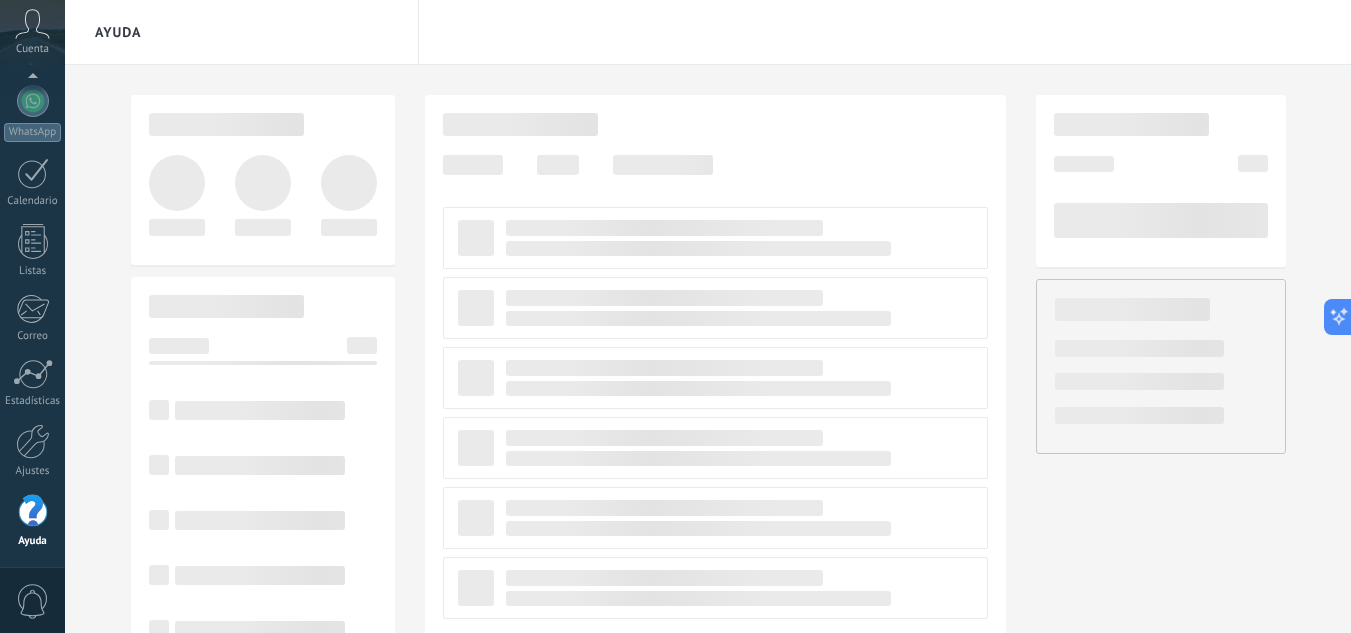 type 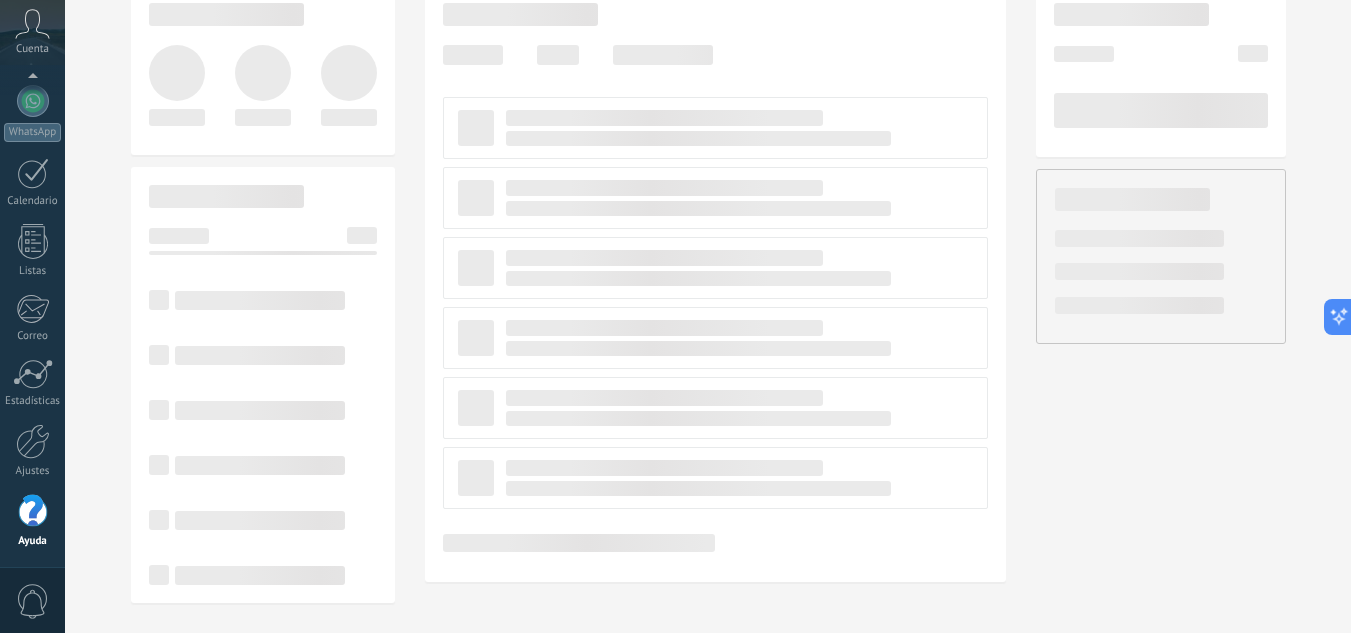 scroll, scrollTop: 0, scrollLeft: 0, axis: both 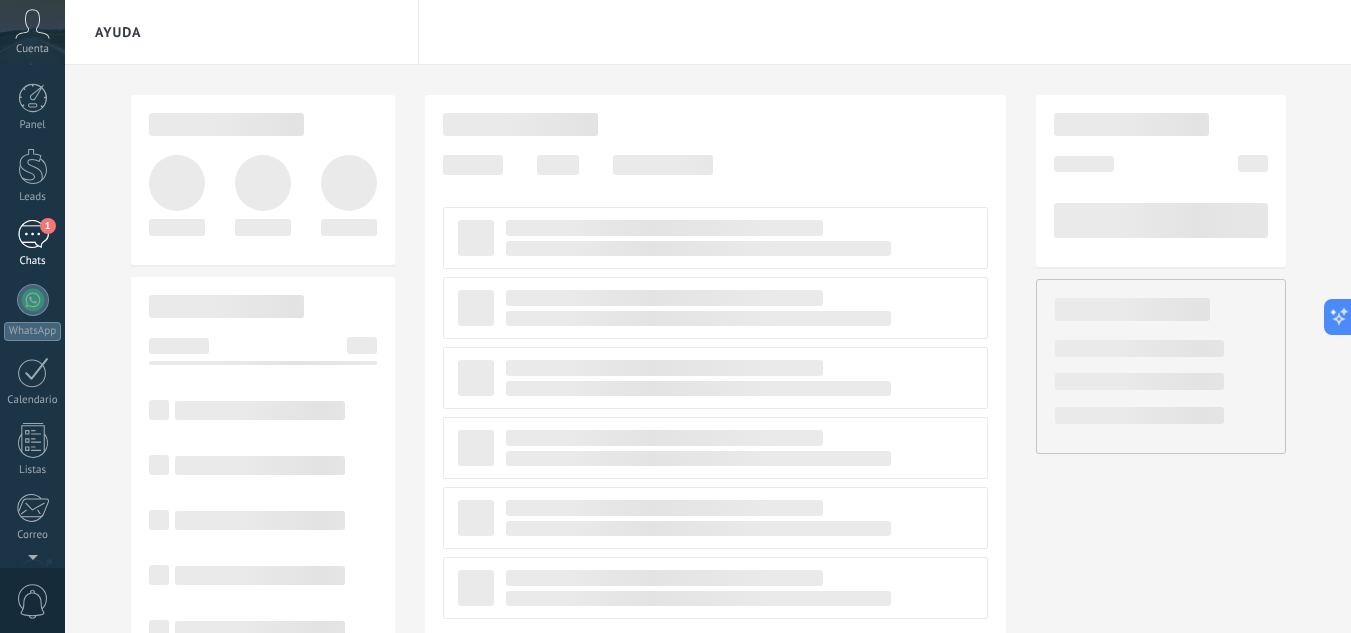 click on "Chats" at bounding box center [33, 261] 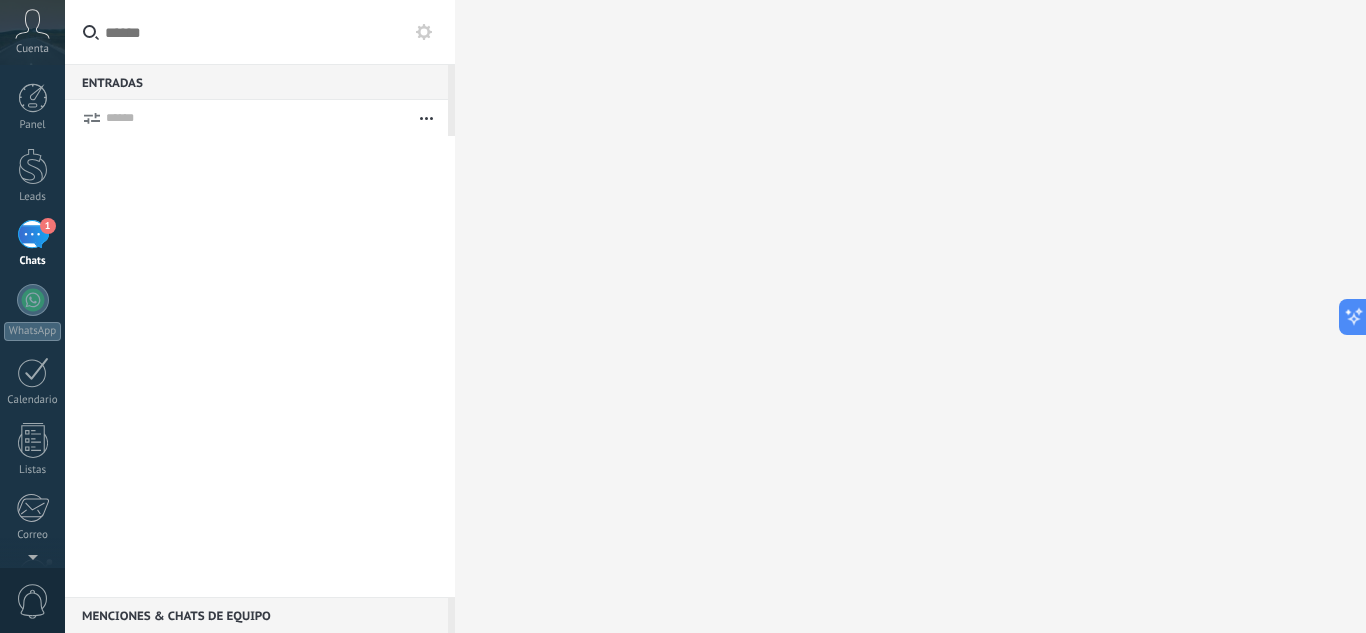 click on "1" at bounding box center (33, 234) 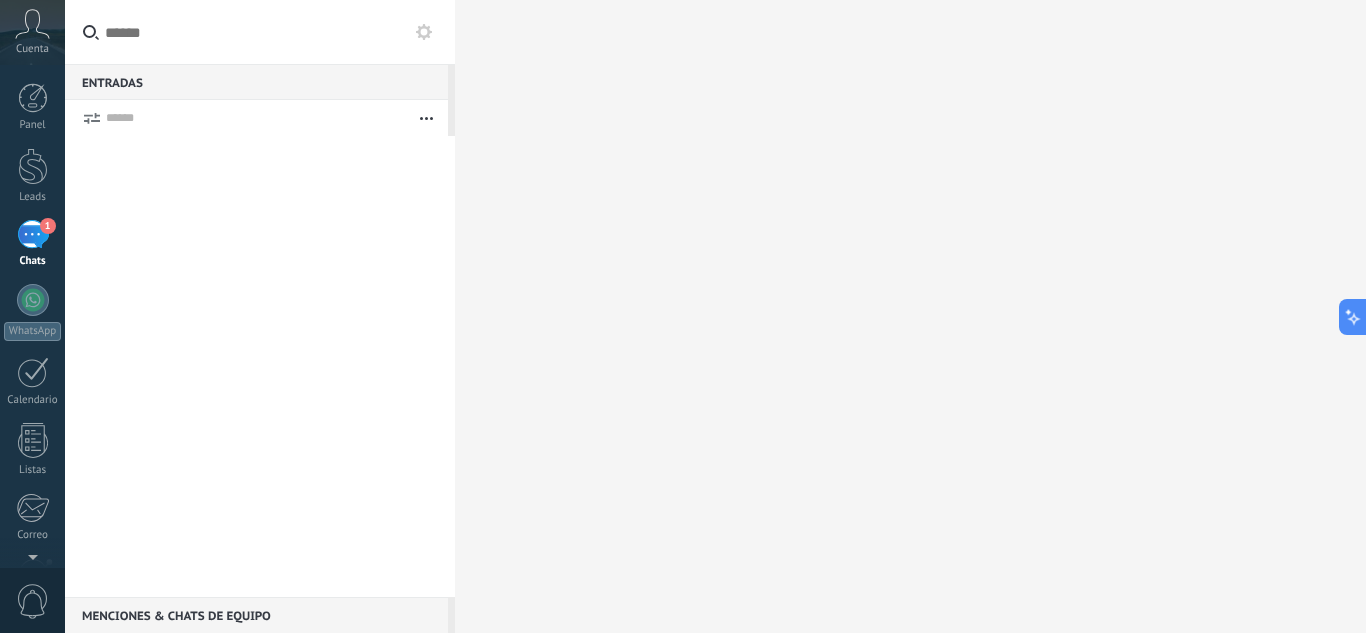 click on "1" at bounding box center (33, 234) 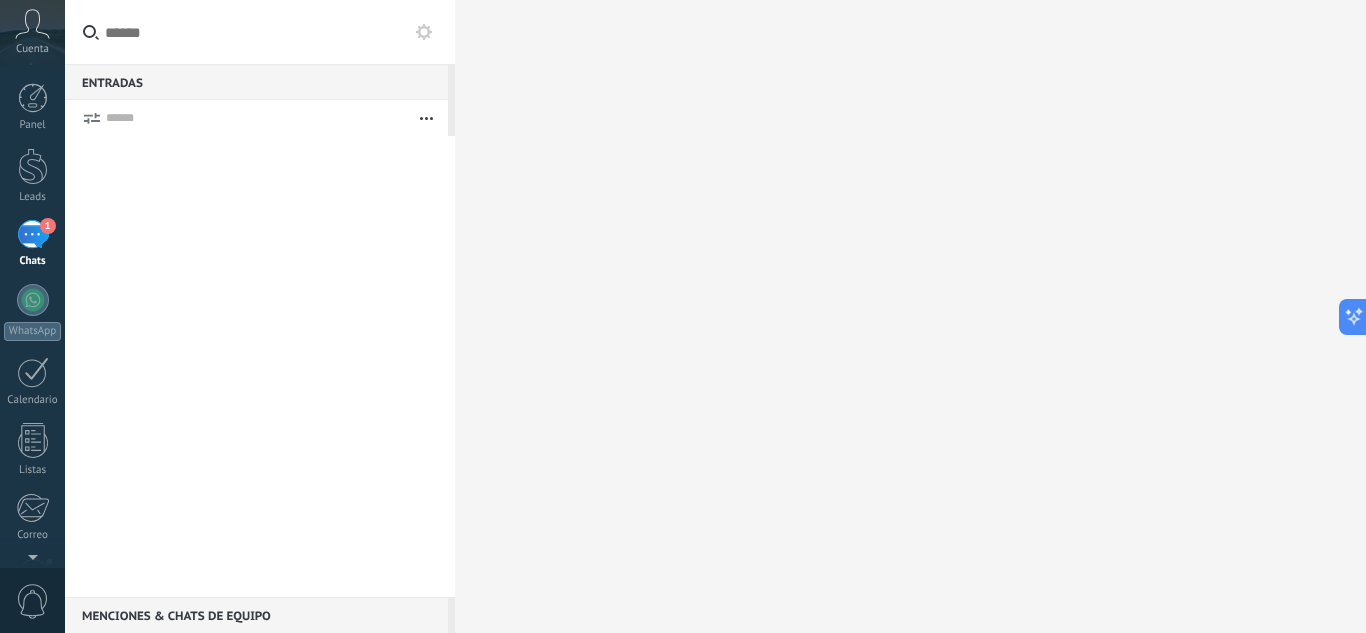 click on "1" at bounding box center [33, 234] 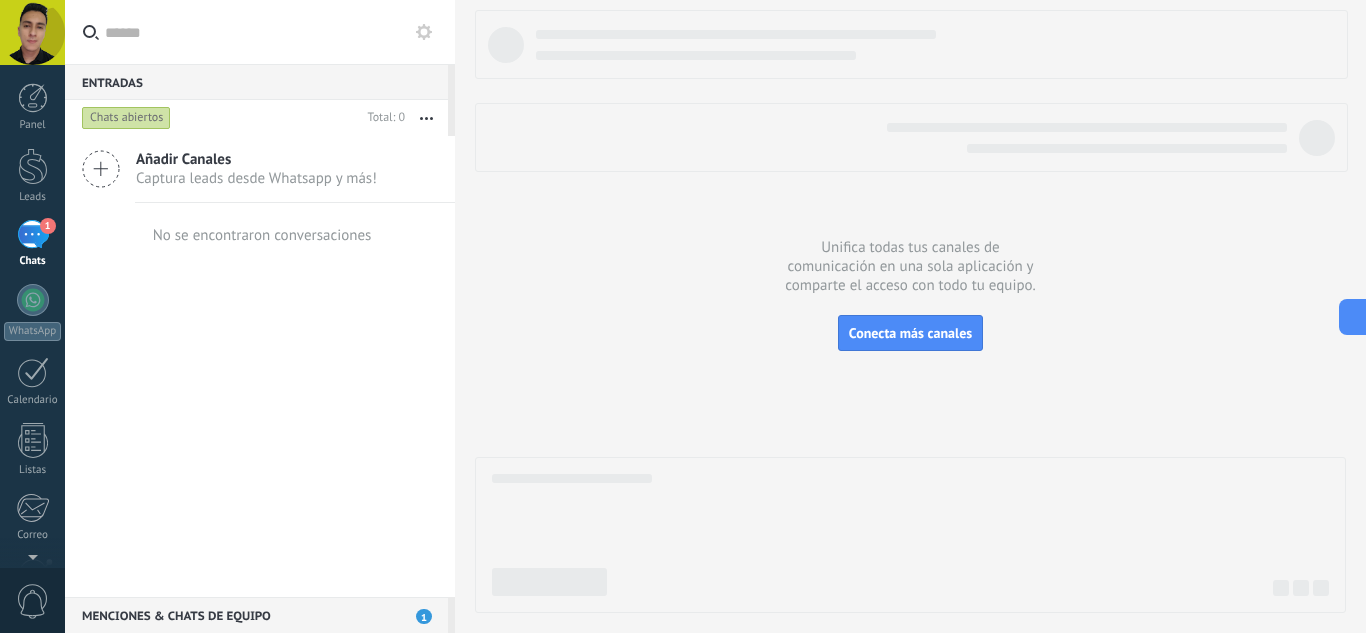 scroll, scrollTop: 0, scrollLeft: 0, axis: both 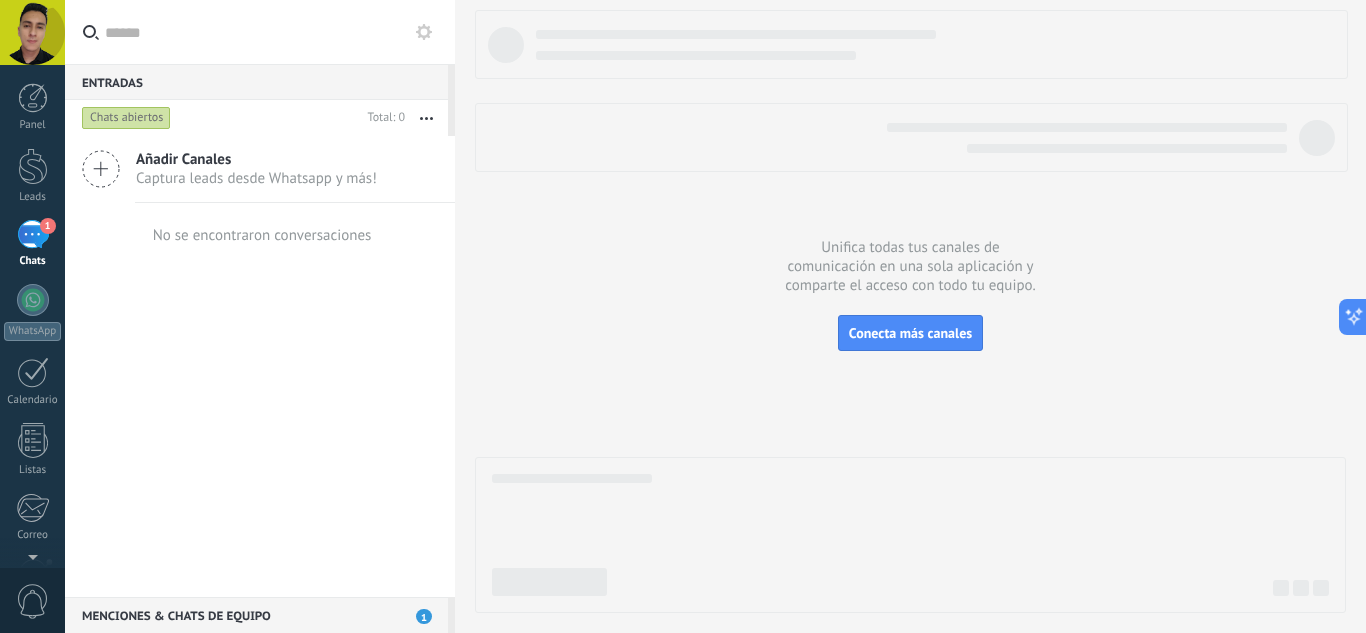 click on "Chats abiertos" at bounding box center (126, 118) 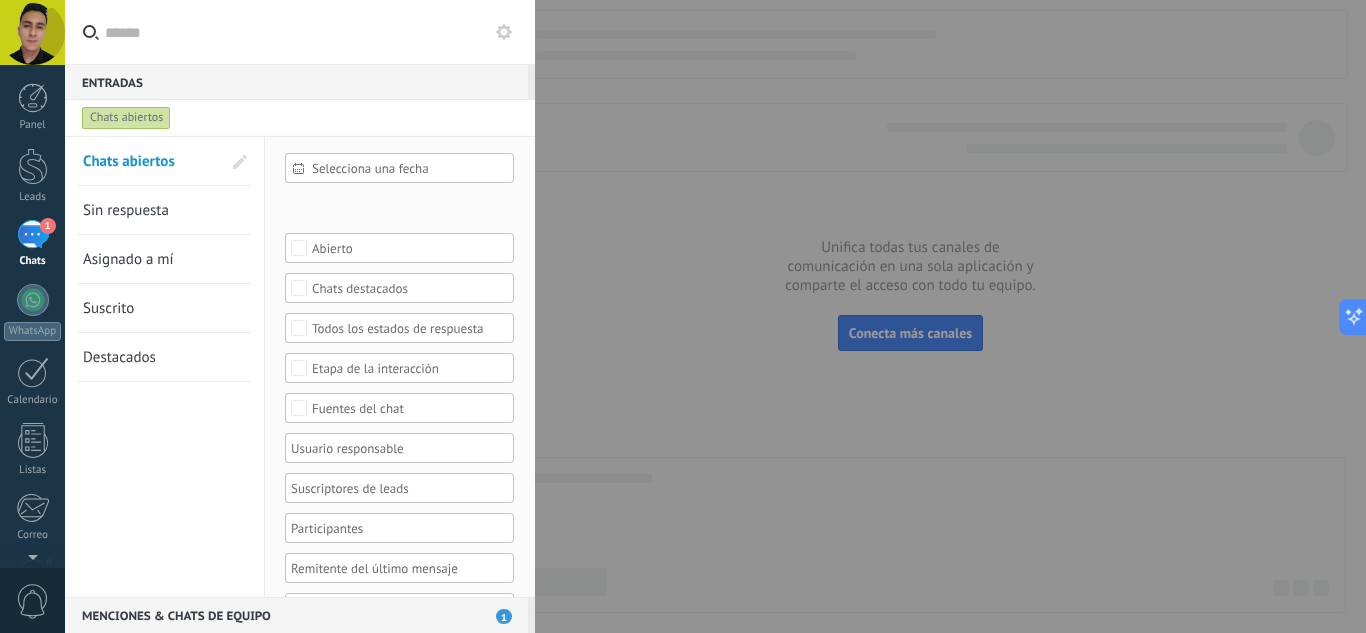 click on "Chats abiertos" at bounding box center (126, 118) 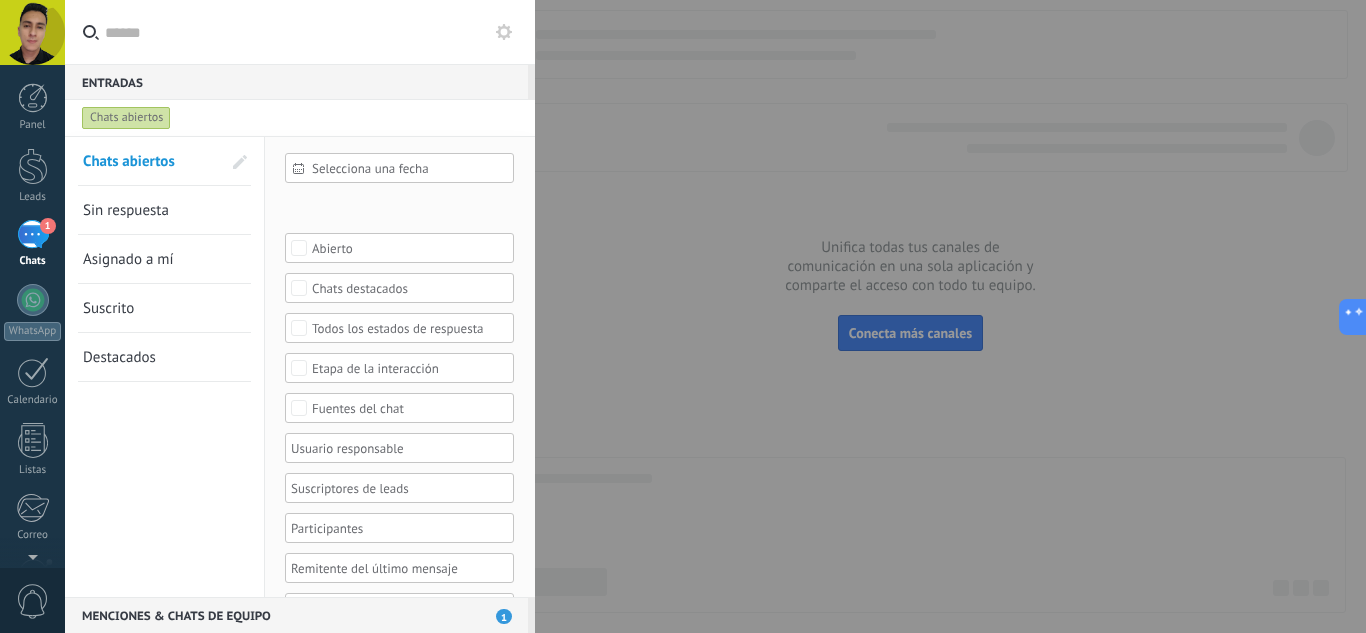 click on "Chats abiertos" at bounding box center [126, 118] 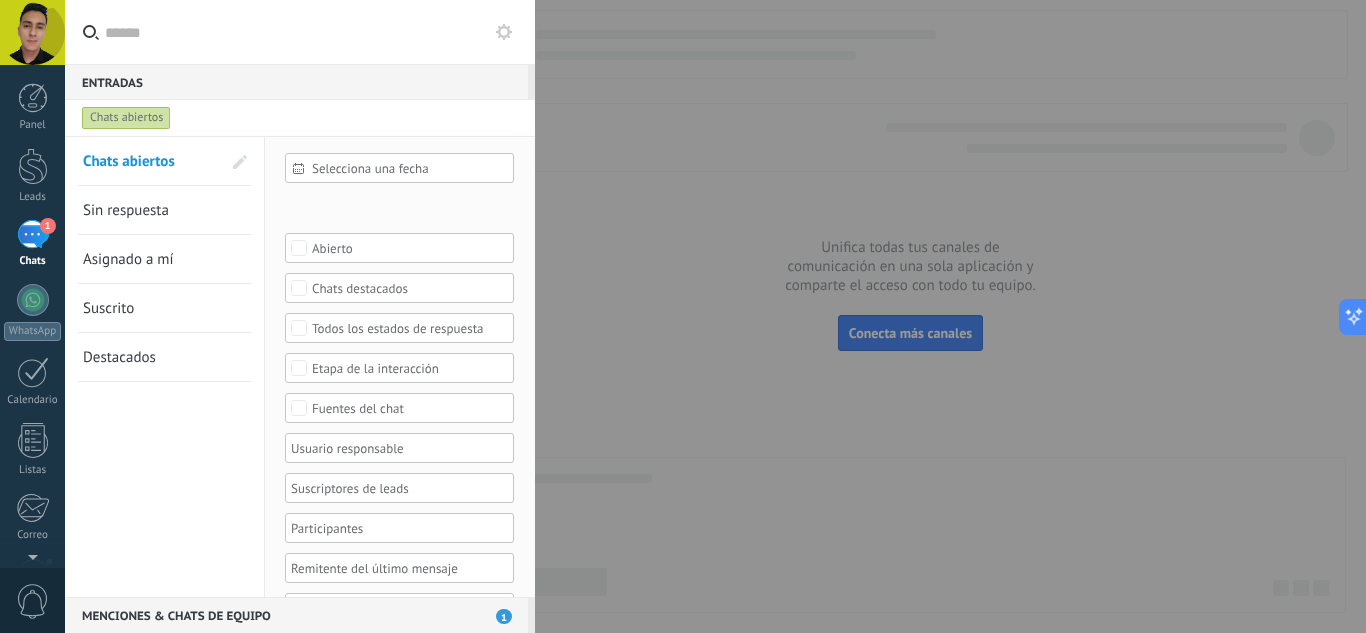 click at bounding box center [683, 316] 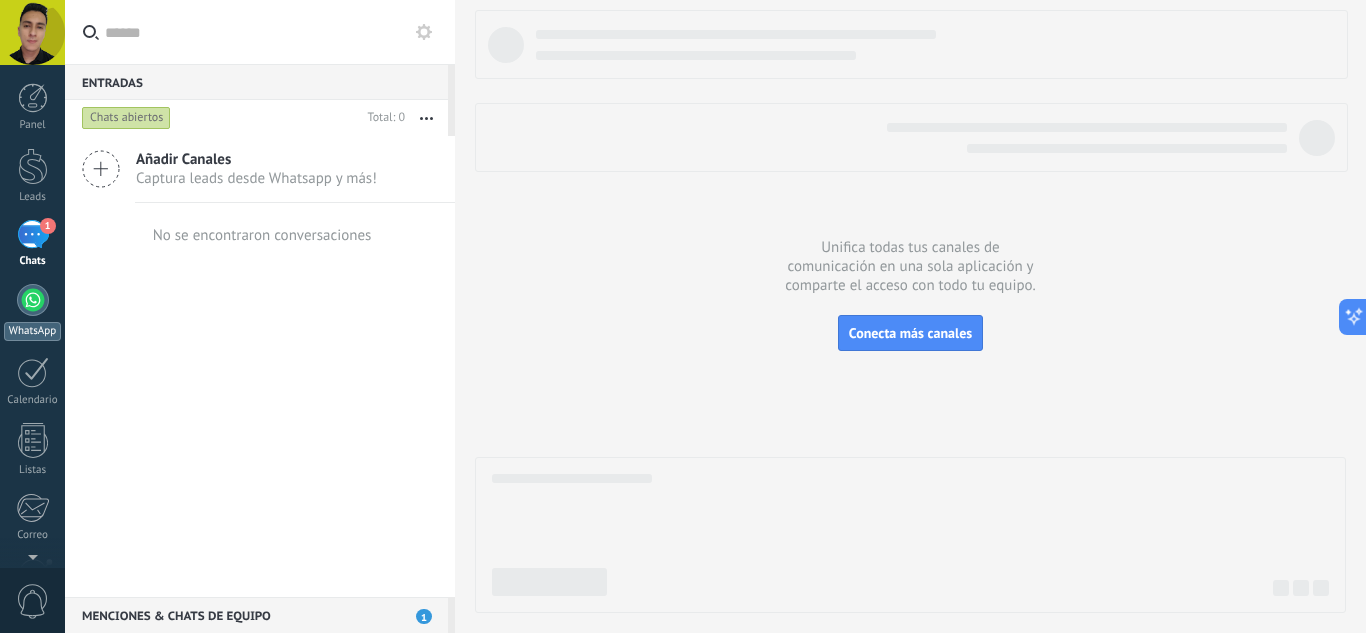 click at bounding box center (33, 300) 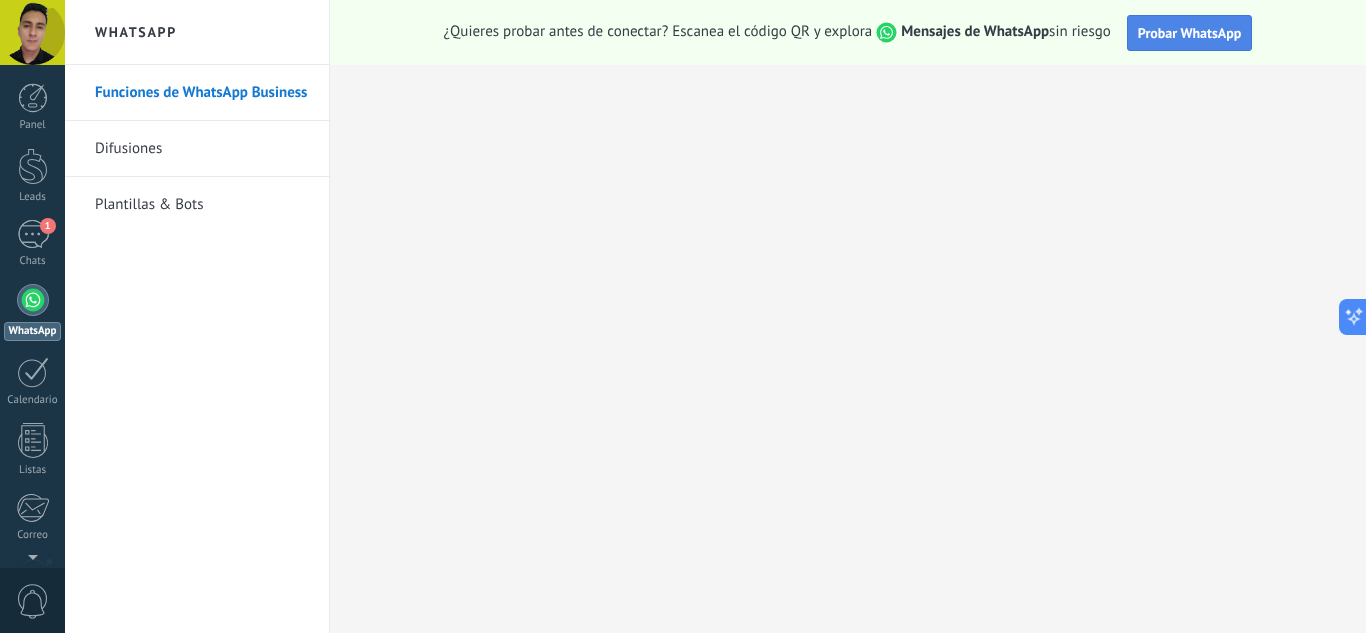 click on "Probar WhatsApp" at bounding box center [1190, 33] 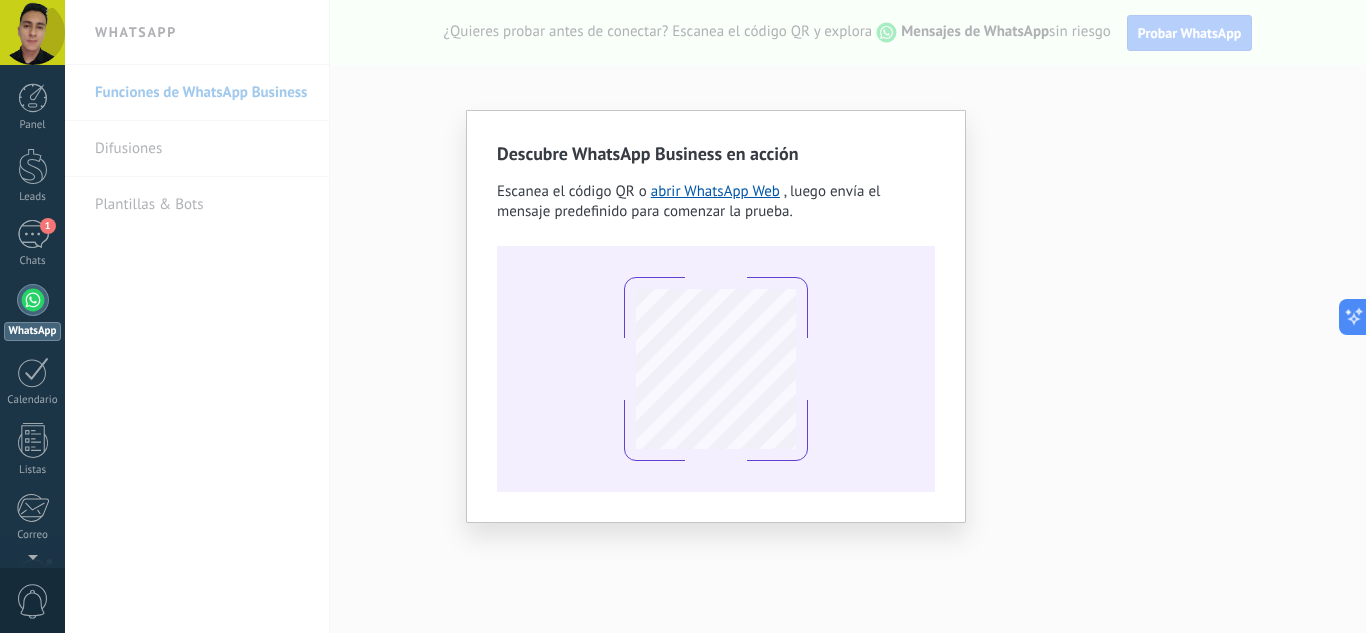 click on "Descubre WhatsApp Business en acción Escanea el código QR o   abrir WhatsApp Web   , luego envía el mensaje predefinido para comenzar la prueba." at bounding box center (716, 316) 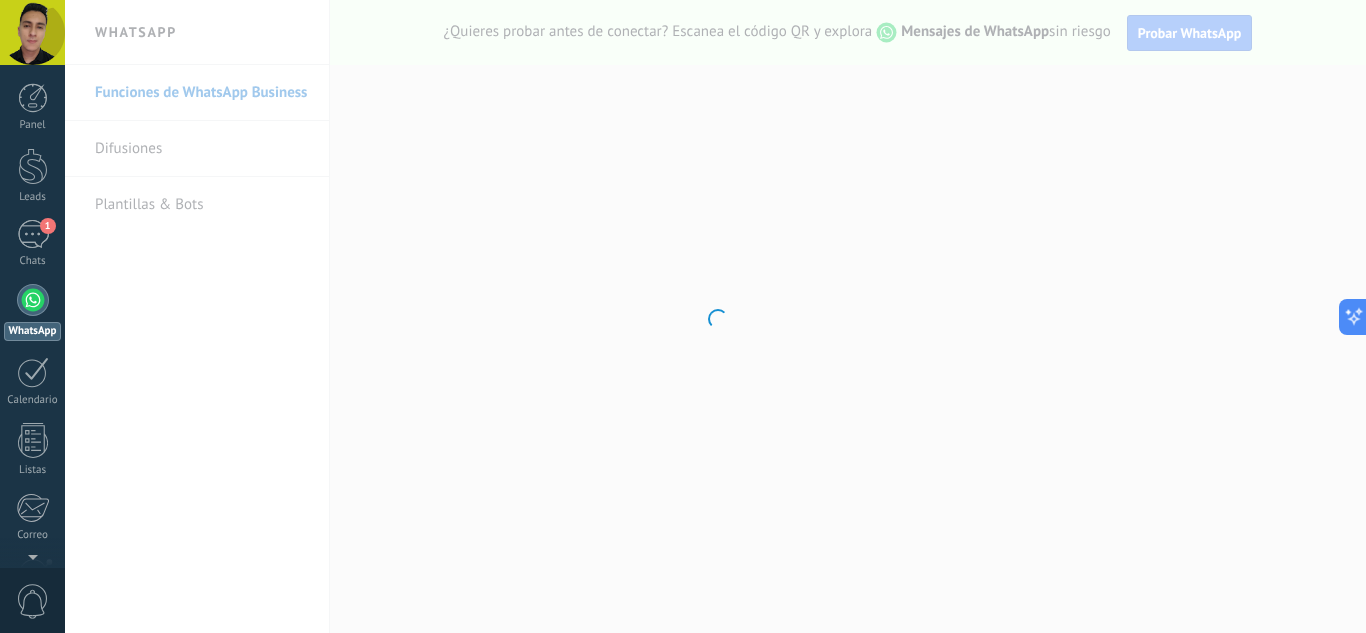 click at bounding box center (715, 316) 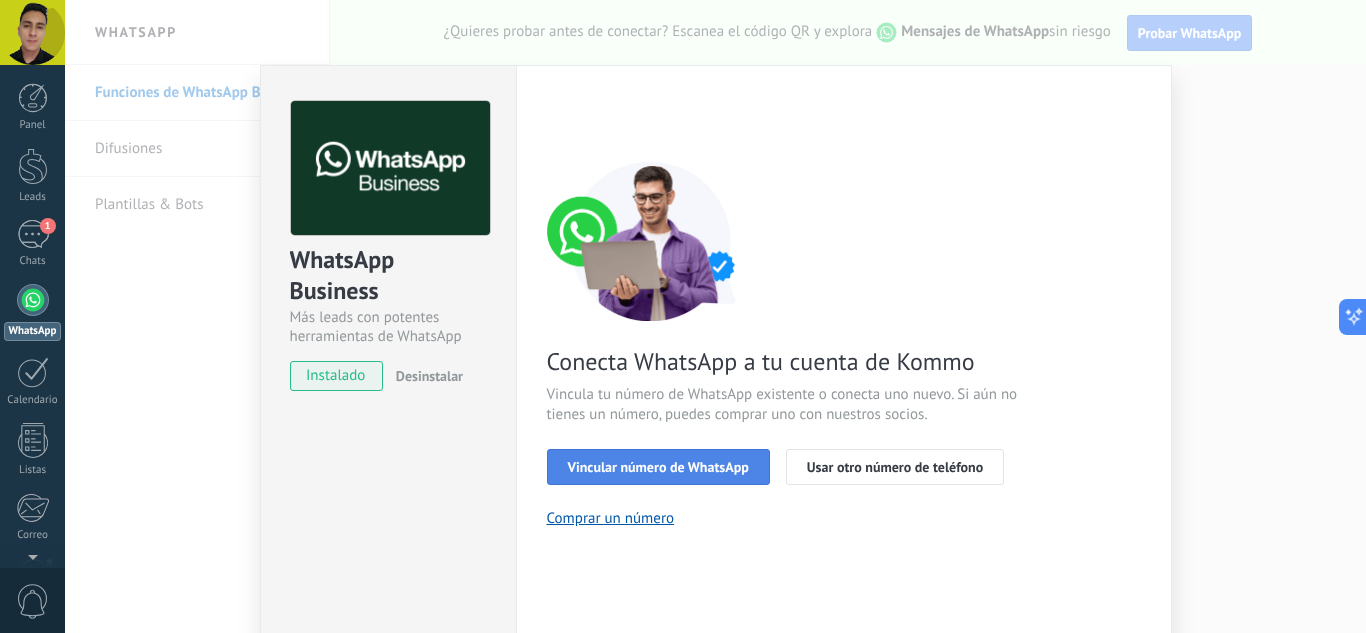 click on "Vincular número de WhatsApp" at bounding box center [658, 467] 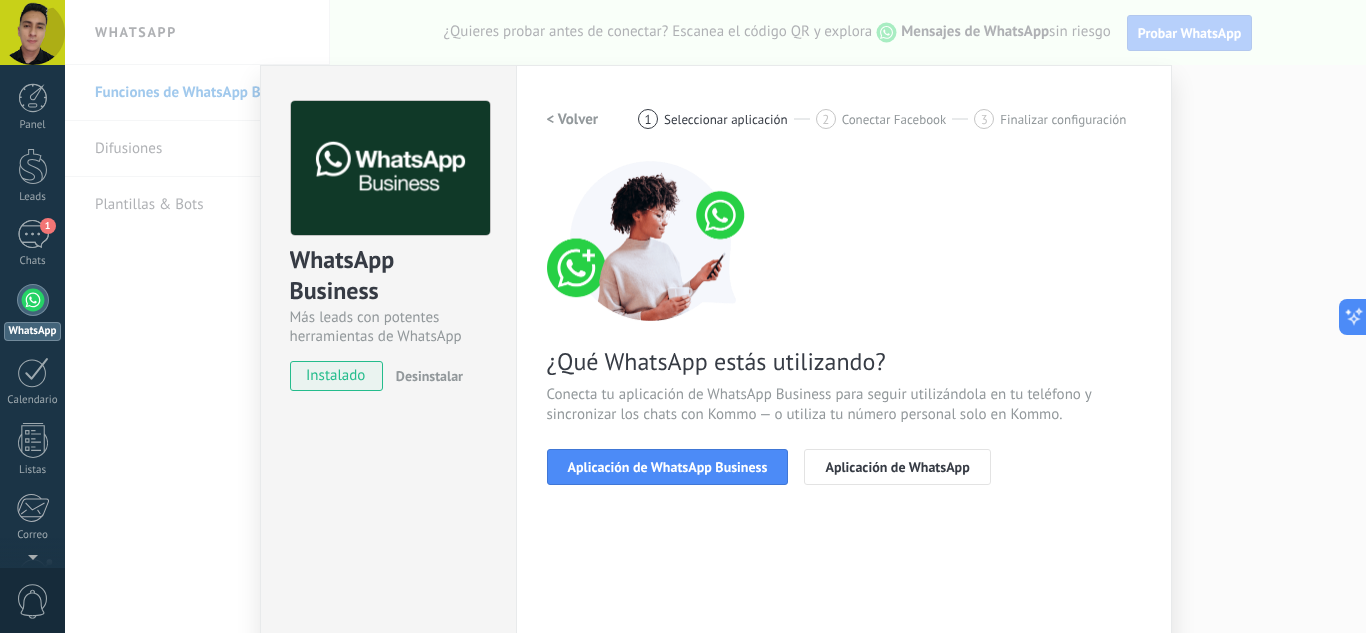 click on "Aplicación de WhatsApp Business" at bounding box center [668, 467] 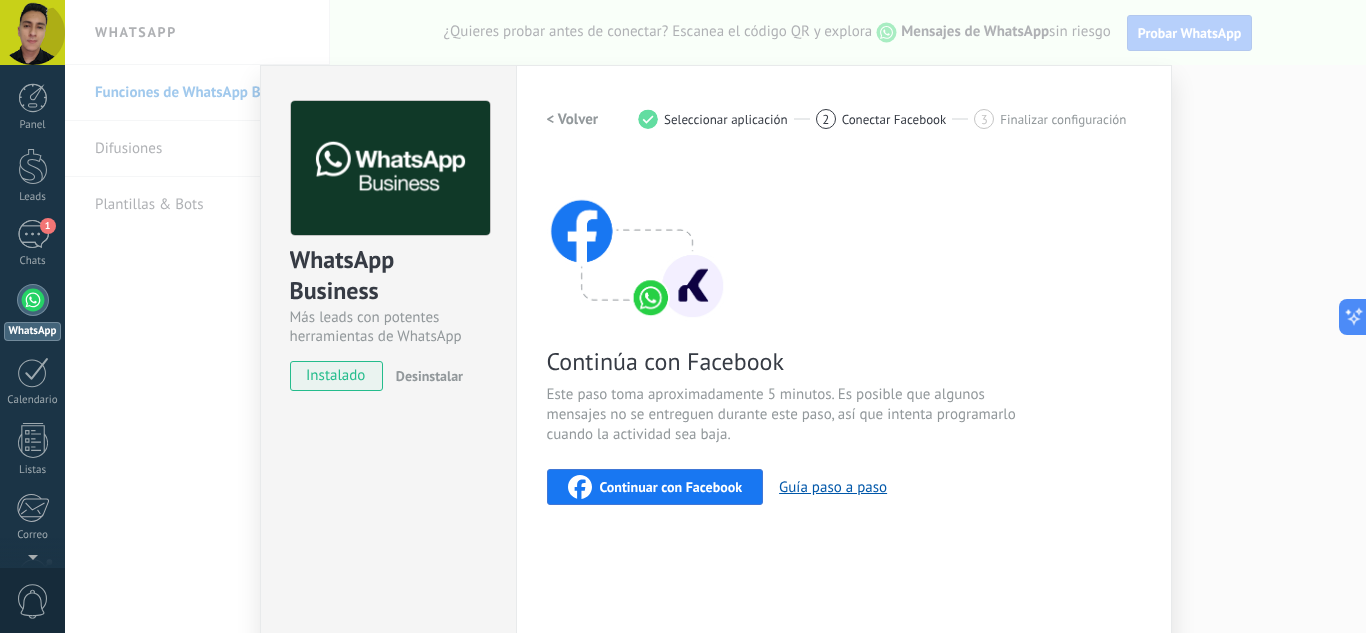 click on "Continuar con Facebook" at bounding box center [655, 487] 